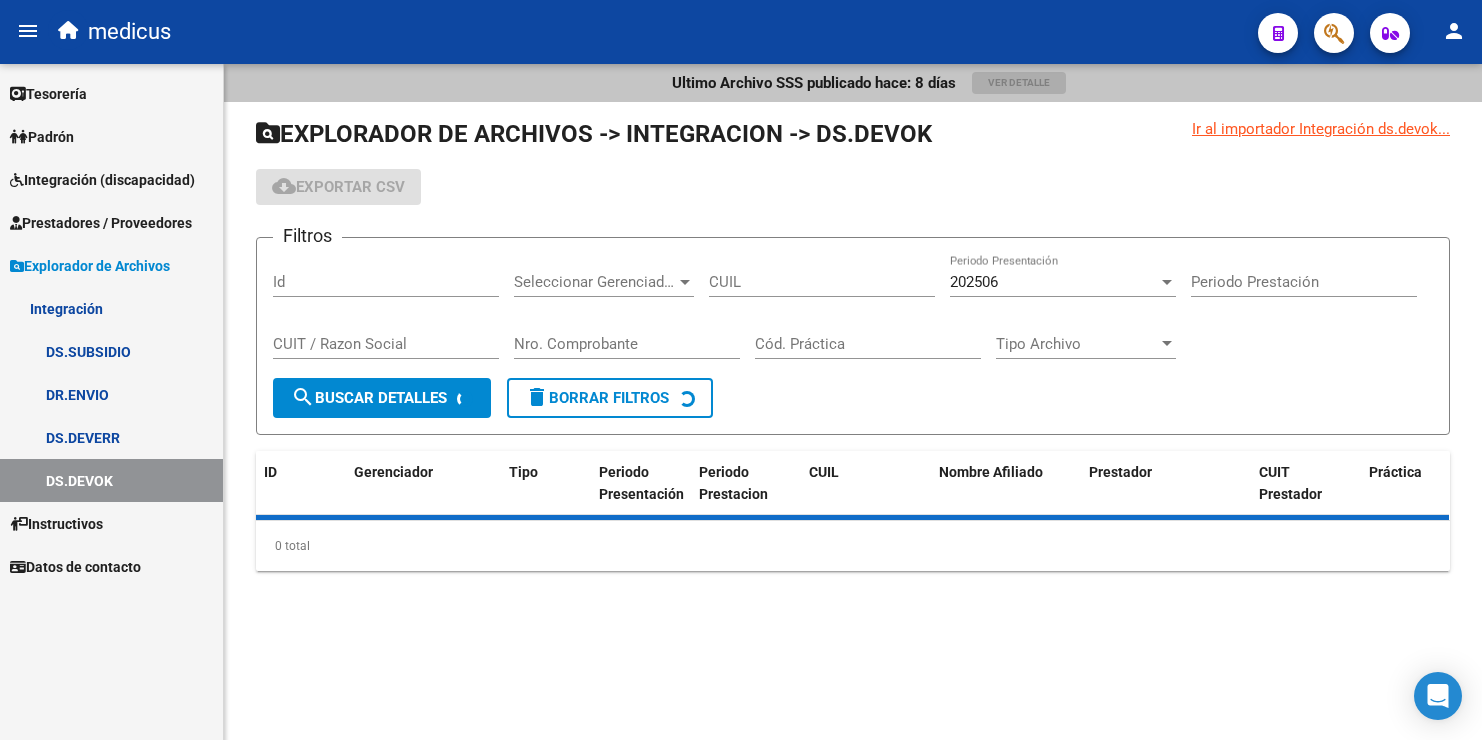 scroll, scrollTop: 0, scrollLeft: 0, axis: both 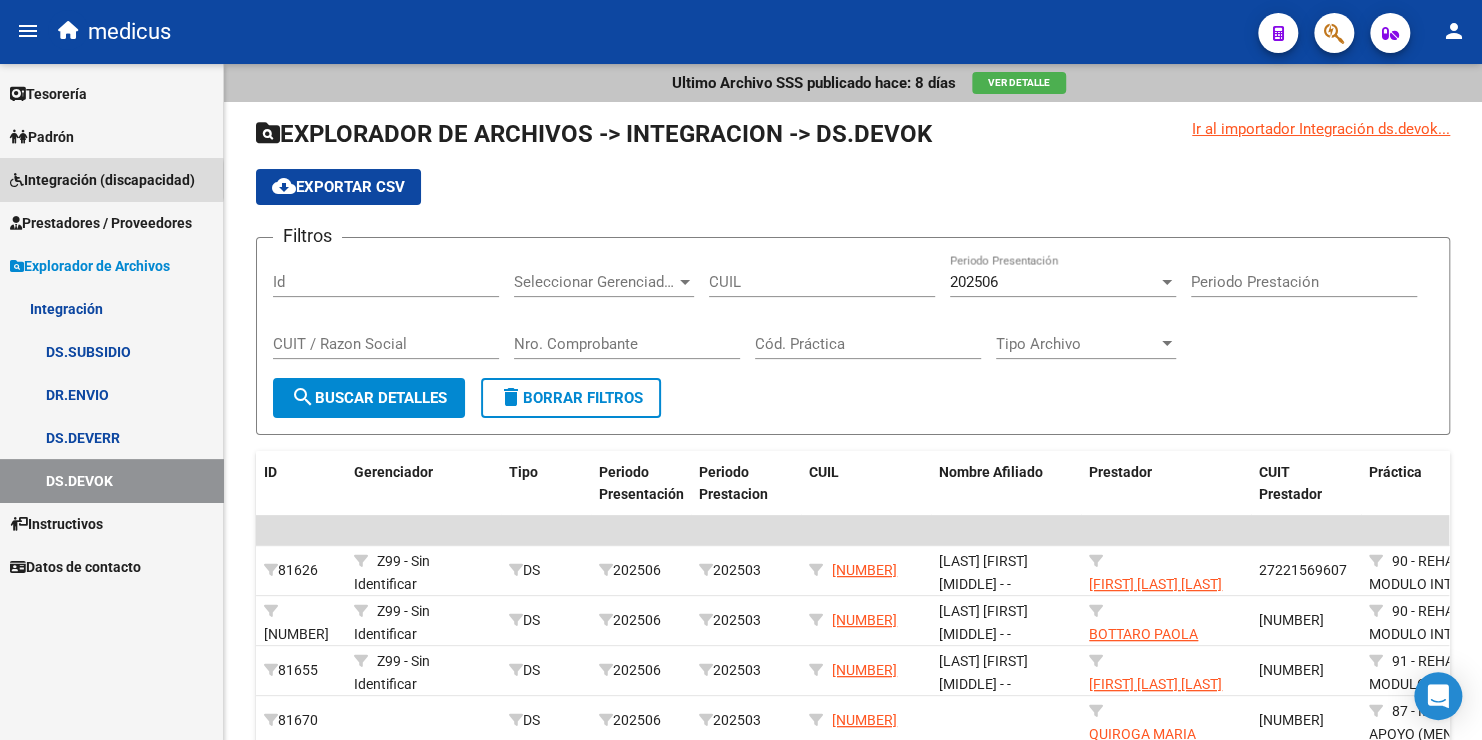 click on "Integración (discapacidad)" at bounding box center [102, 180] 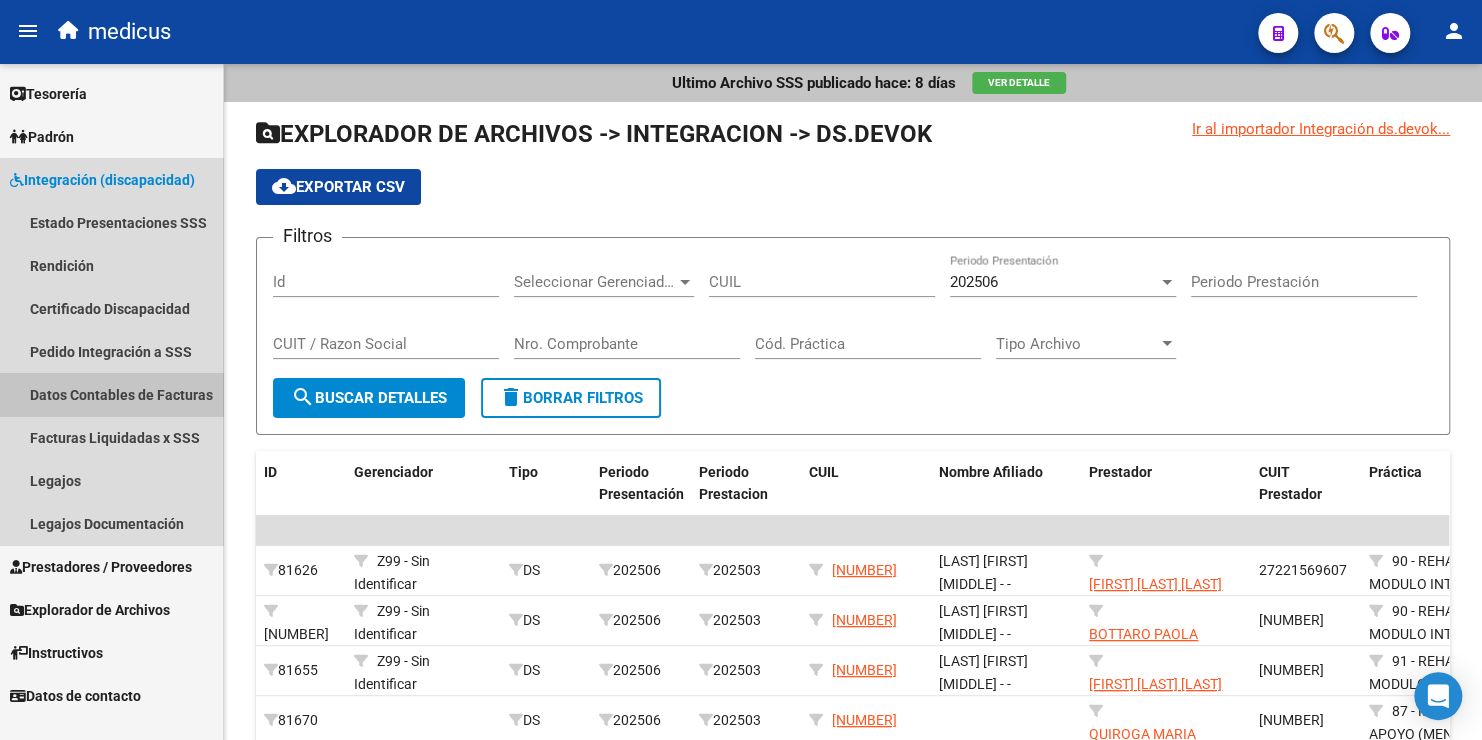 click on "Datos Contables de Facturas" at bounding box center (111, 394) 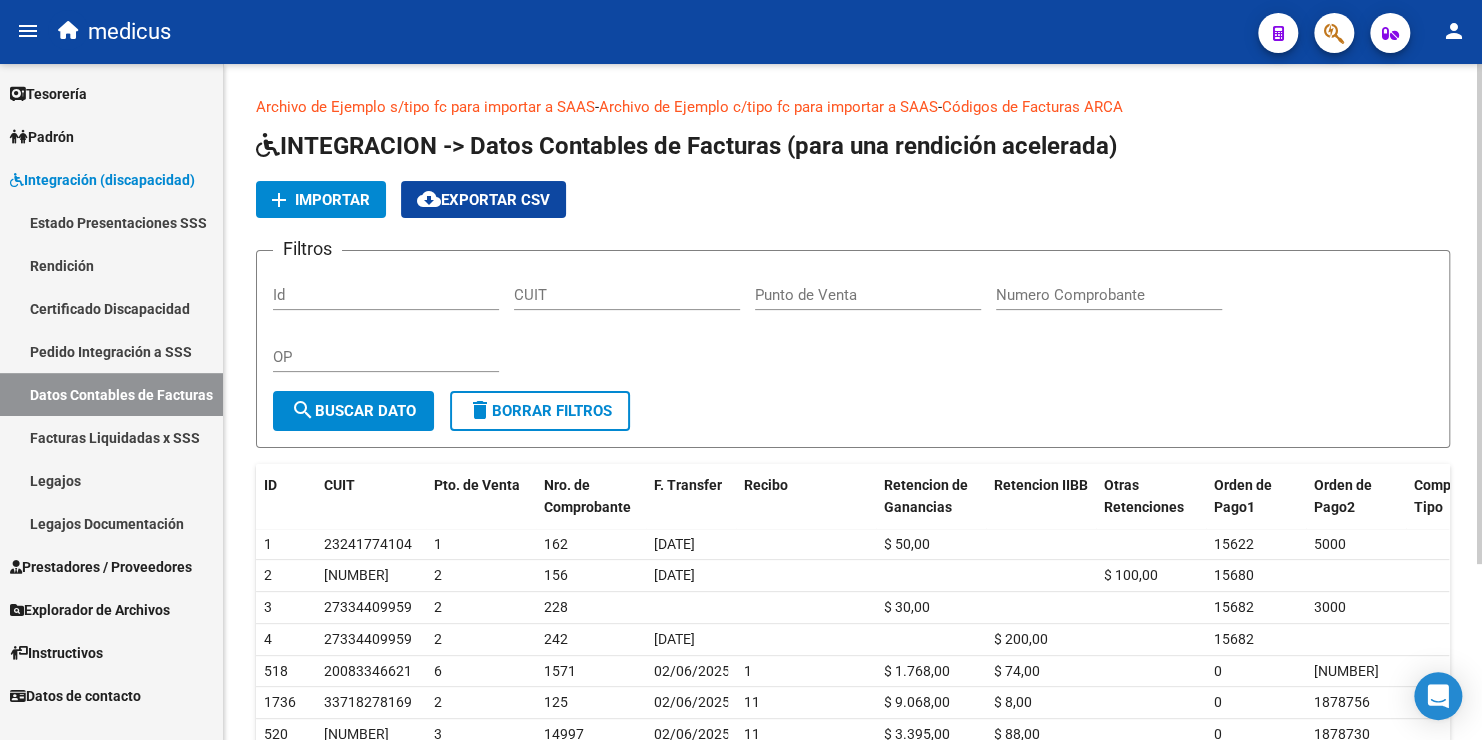 scroll, scrollTop: 0, scrollLeft: 0, axis: both 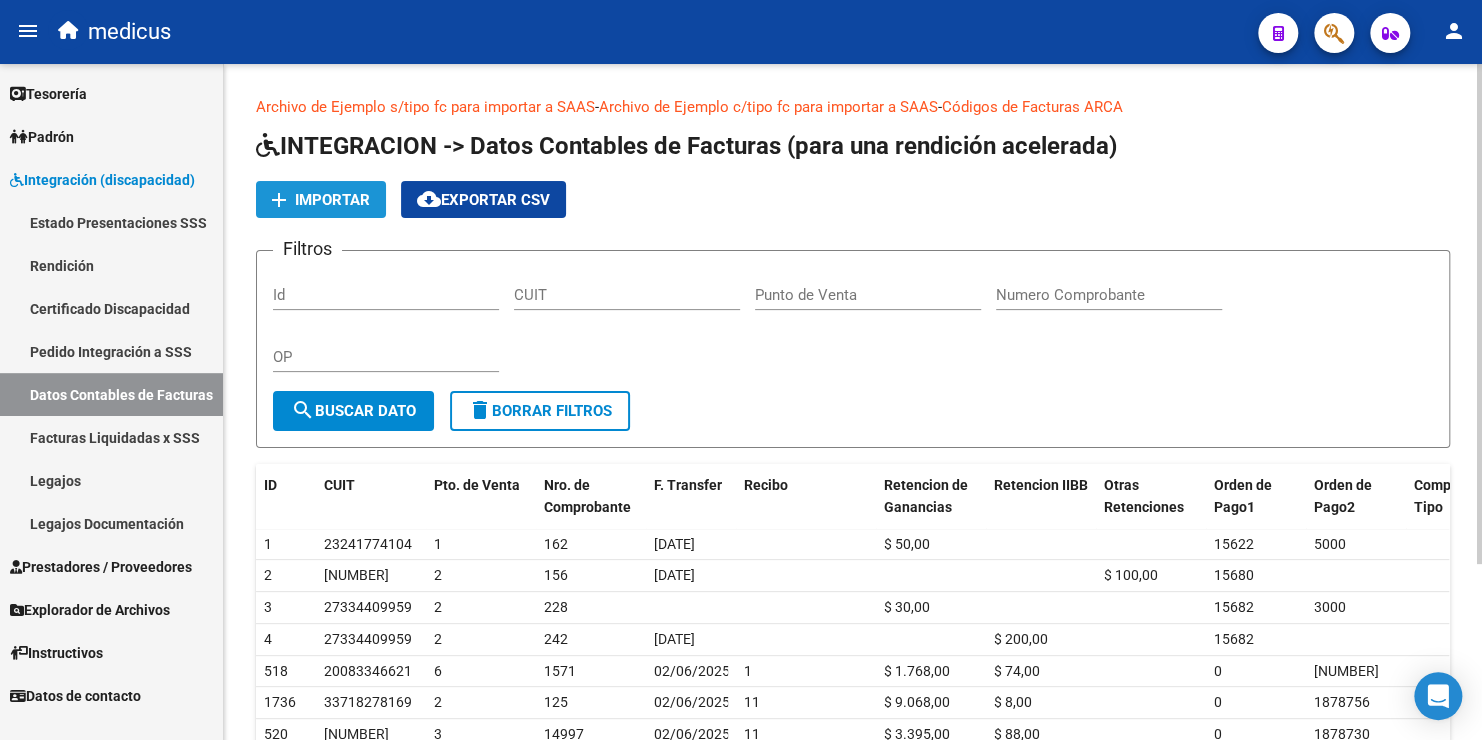 click on "Importar" 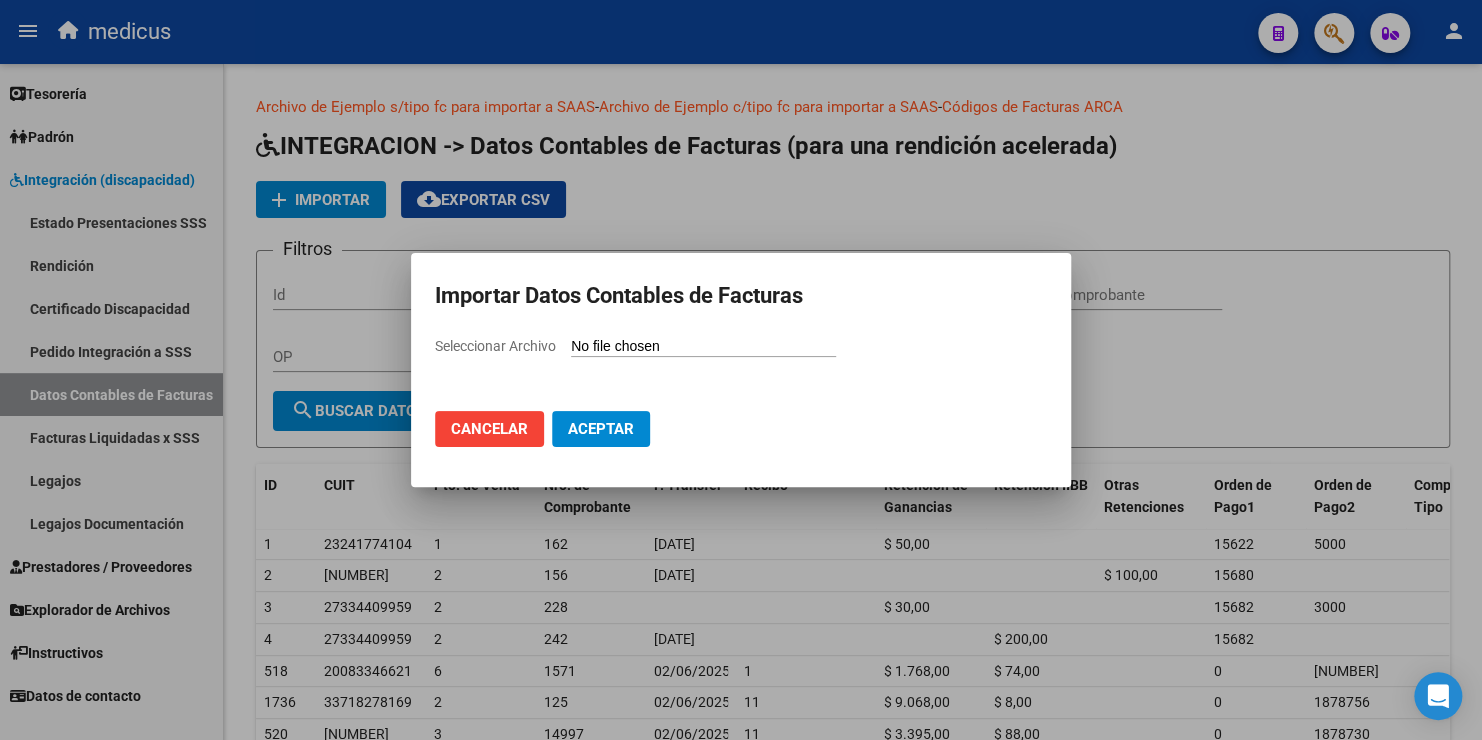 click on "Seleccionar Archivo" at bounding box center [703, 347] 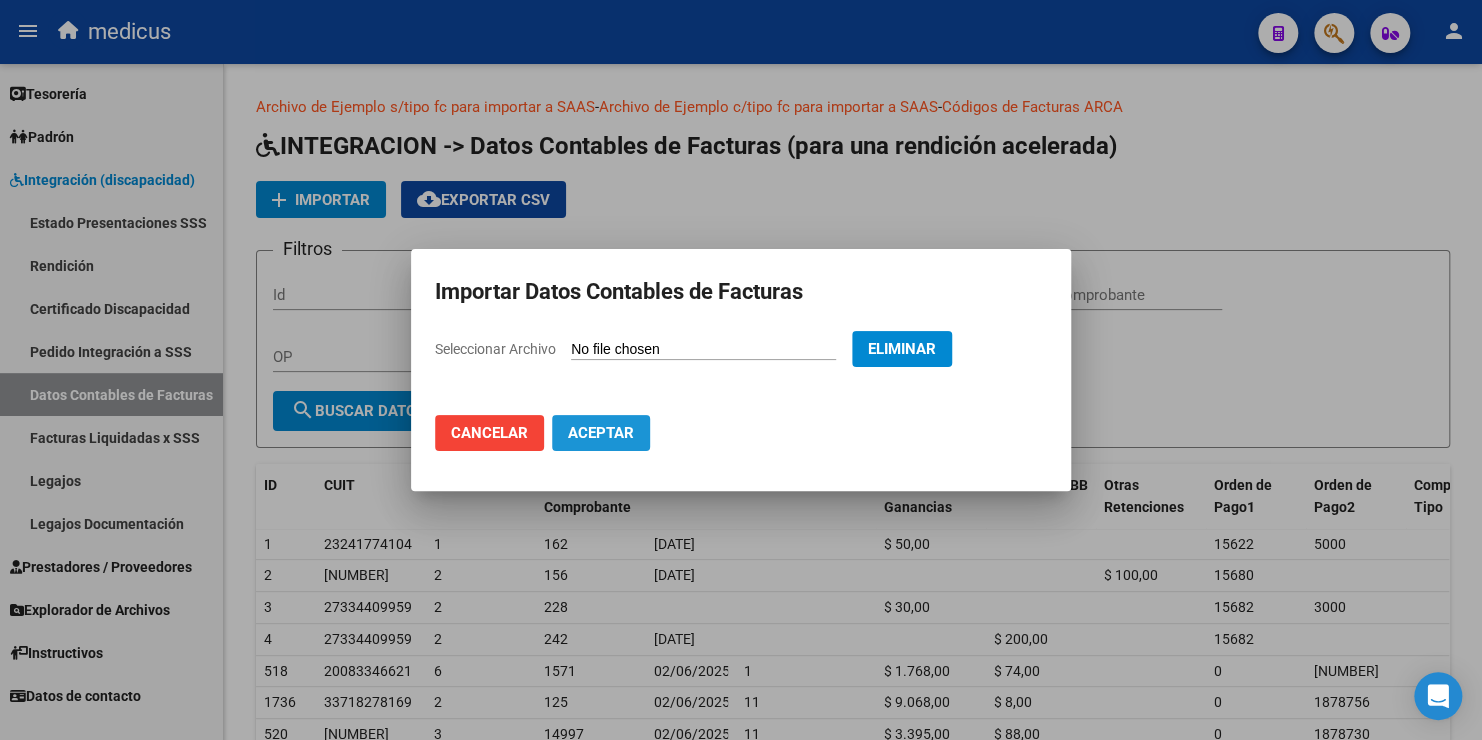 click on "Aceptar" 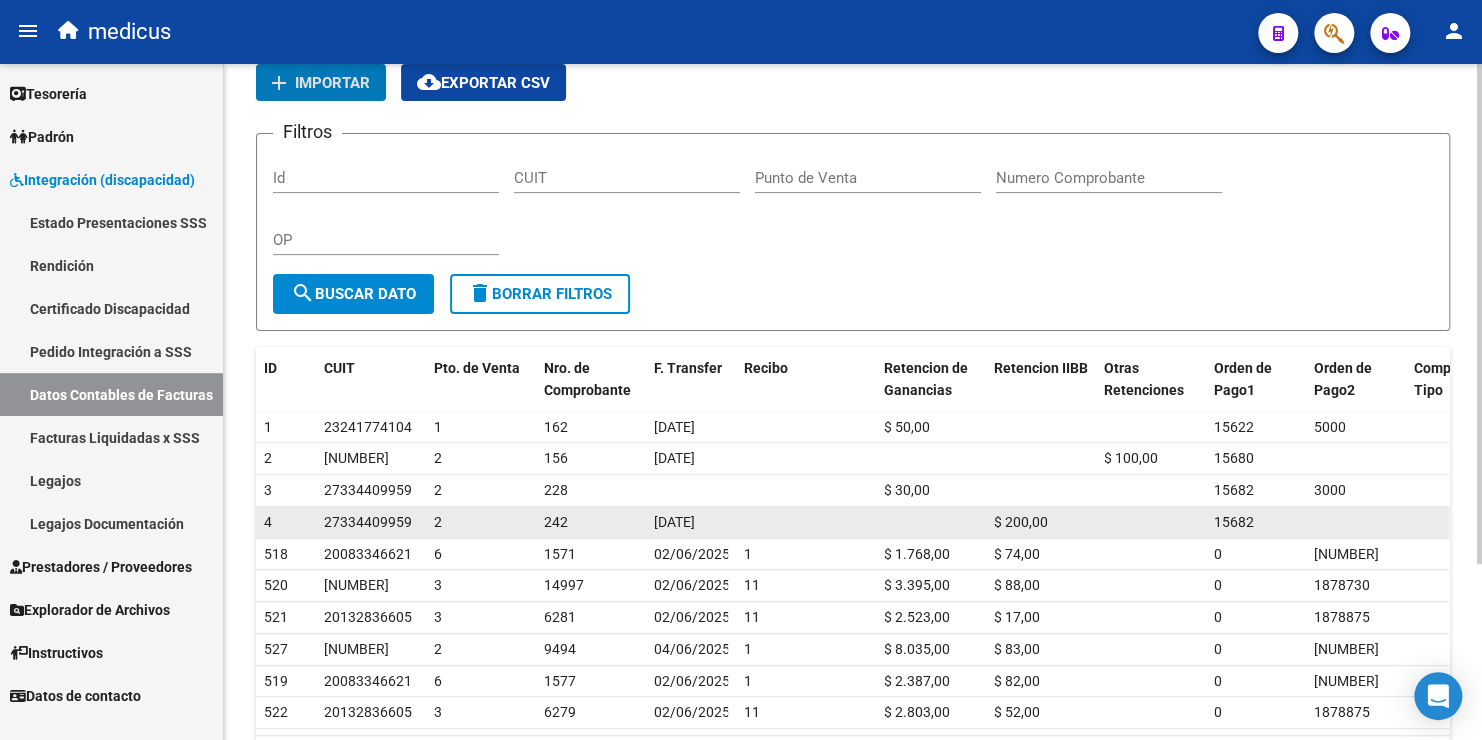 scroll, scrollTop: 0, scrollLeft: 0, axis: both 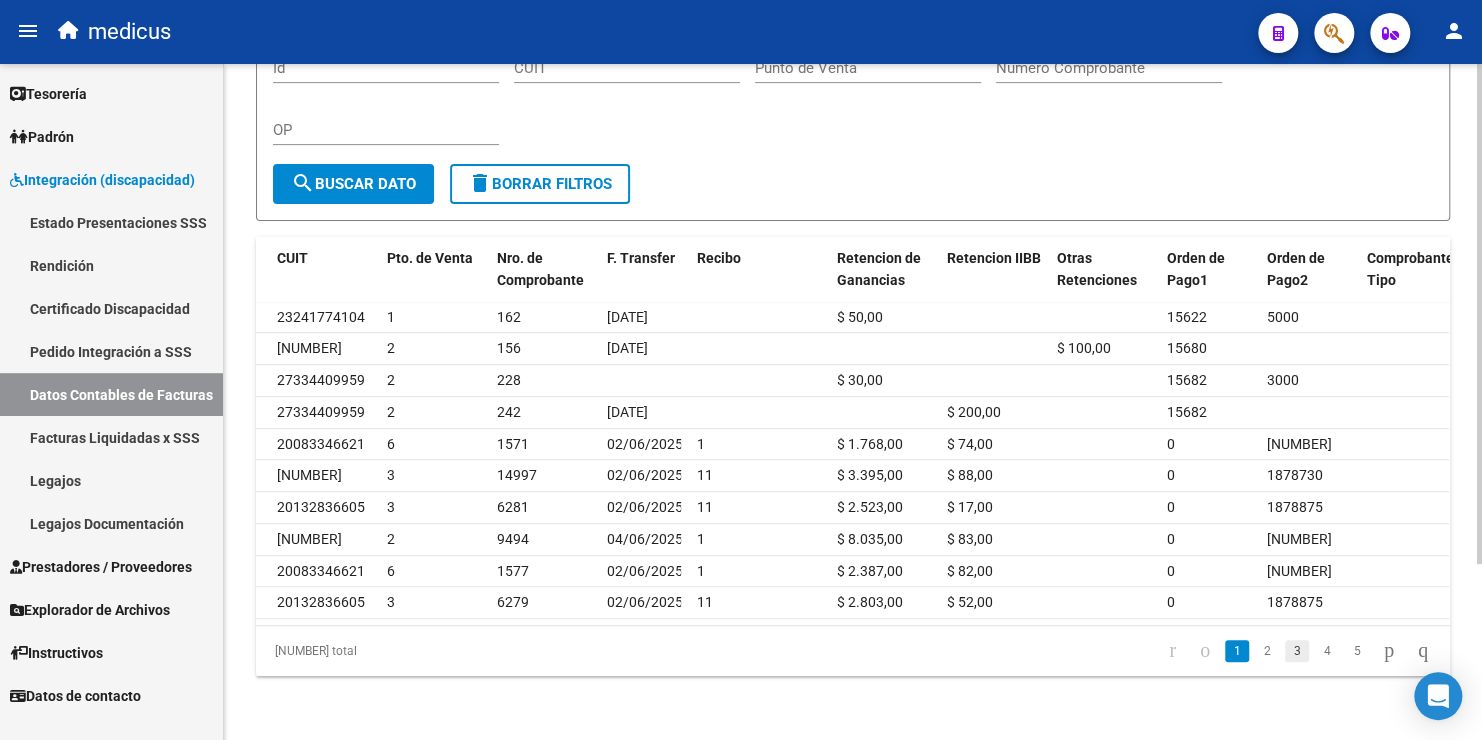 click on "3" 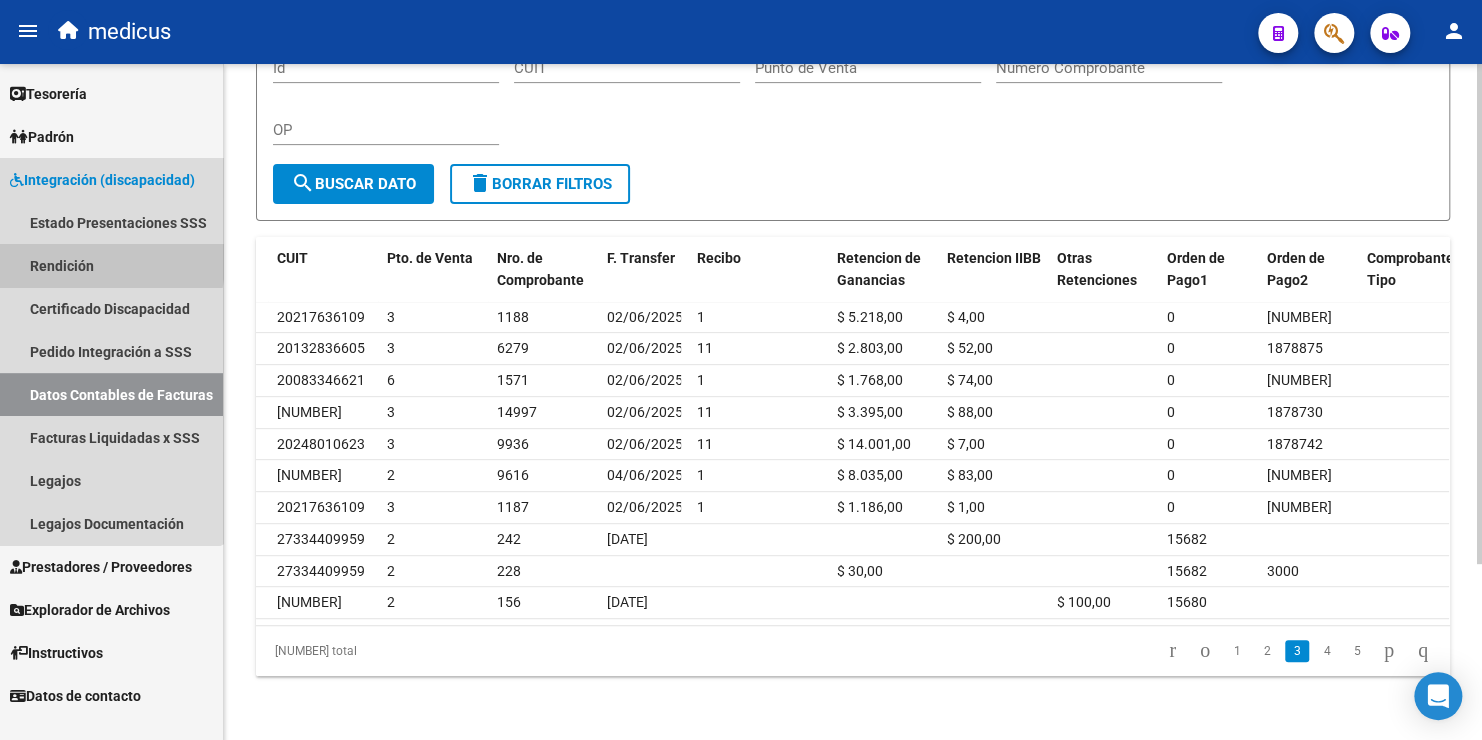 click on "Rendición" at bounding box center (111, 265) 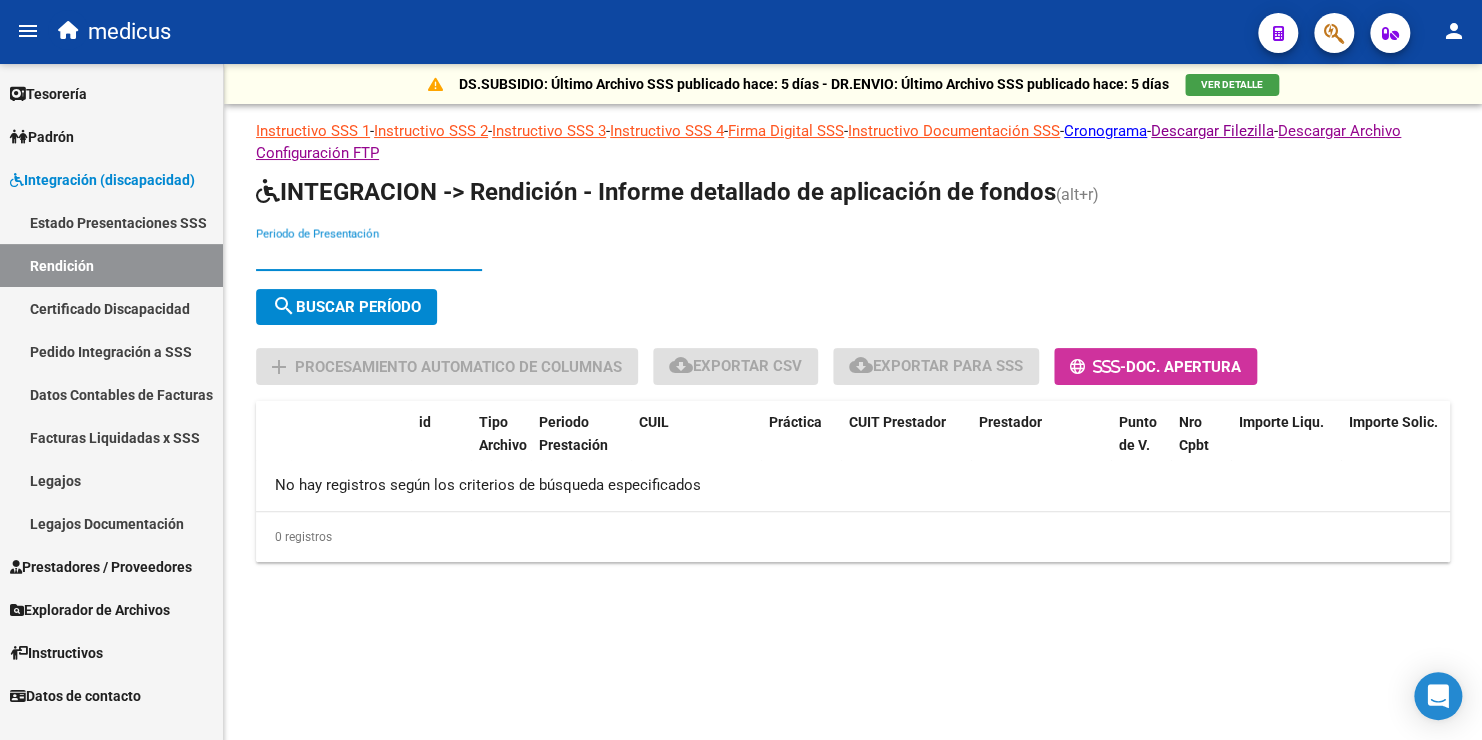 click on "Periodo de Presentación" at bounding box center [369, 255] 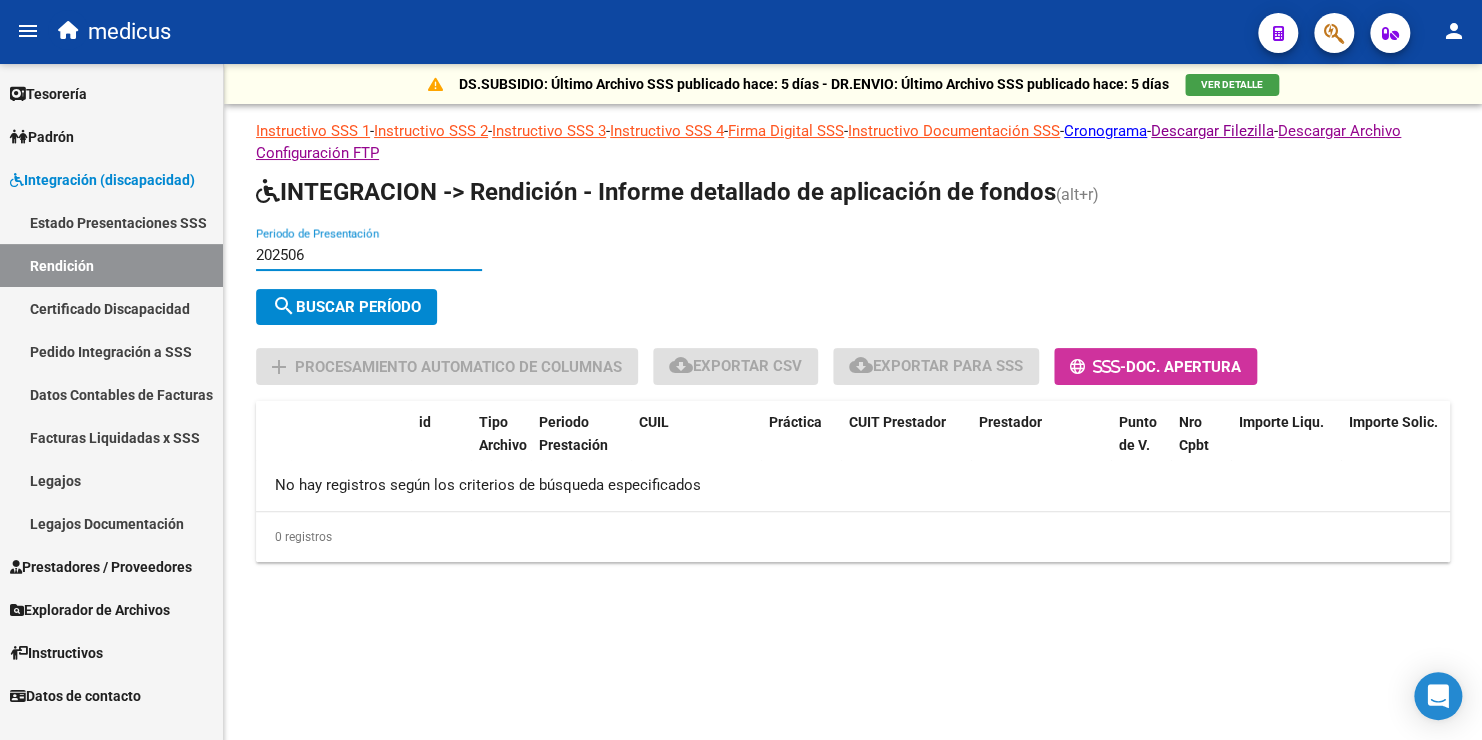 type on "202506" 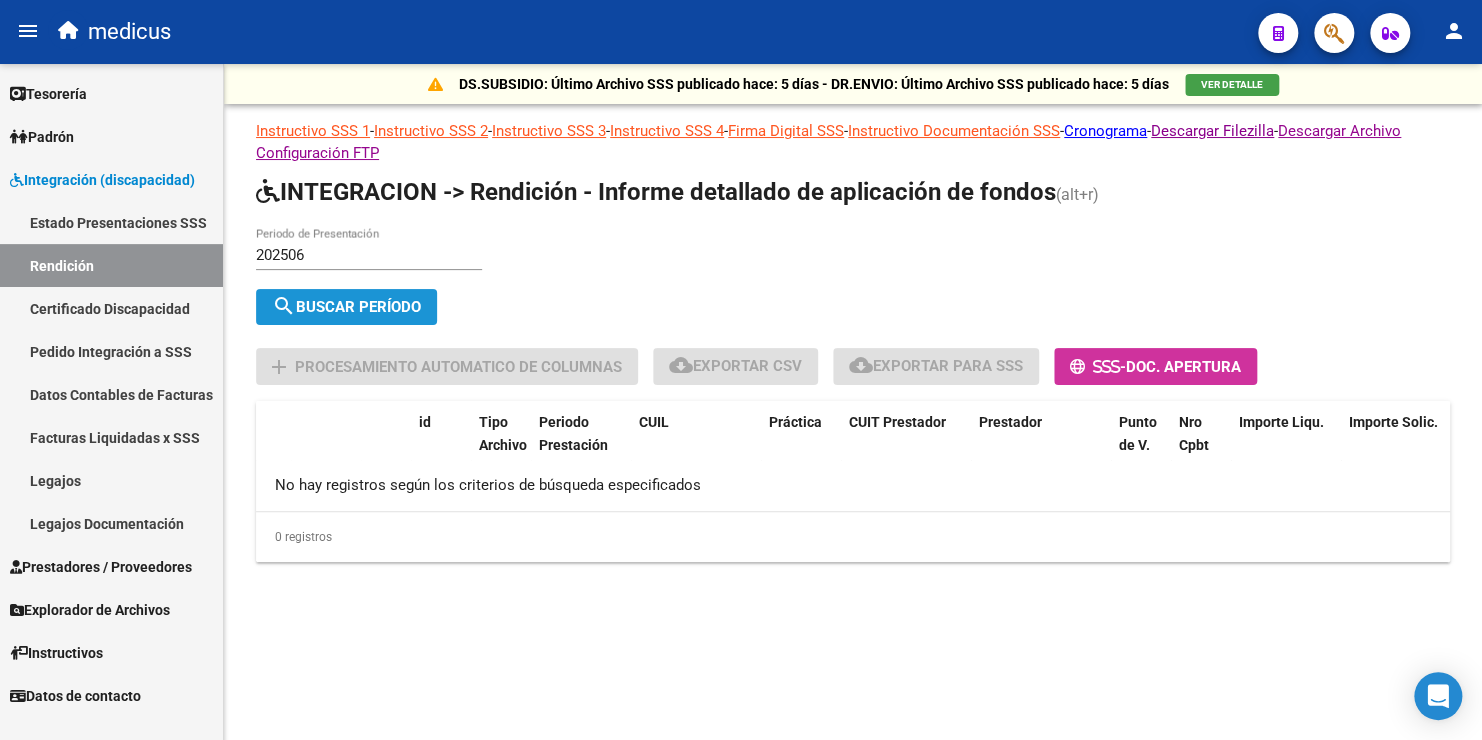 click on "search  Buscar Período" 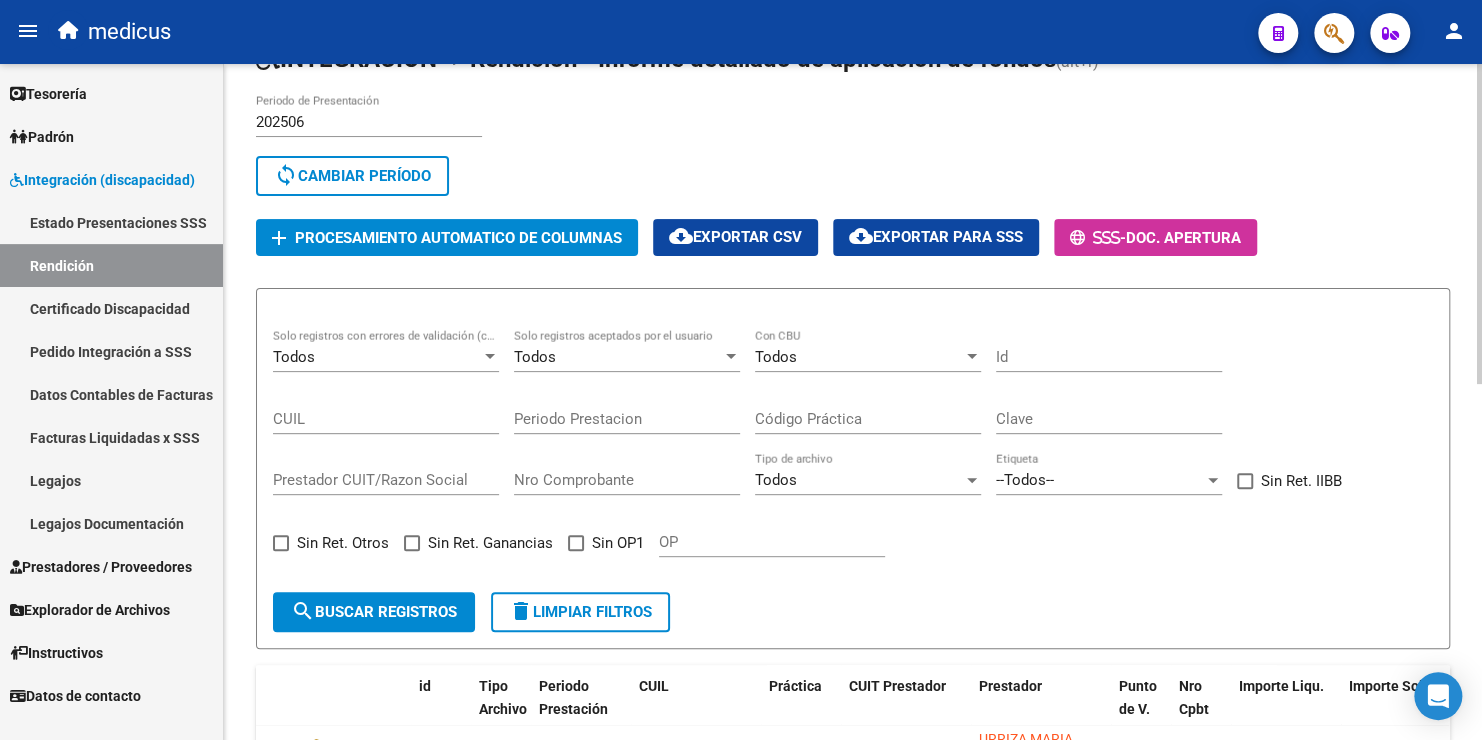 scroll, scrollTop: 0, scrollLeft: 0, axis: both 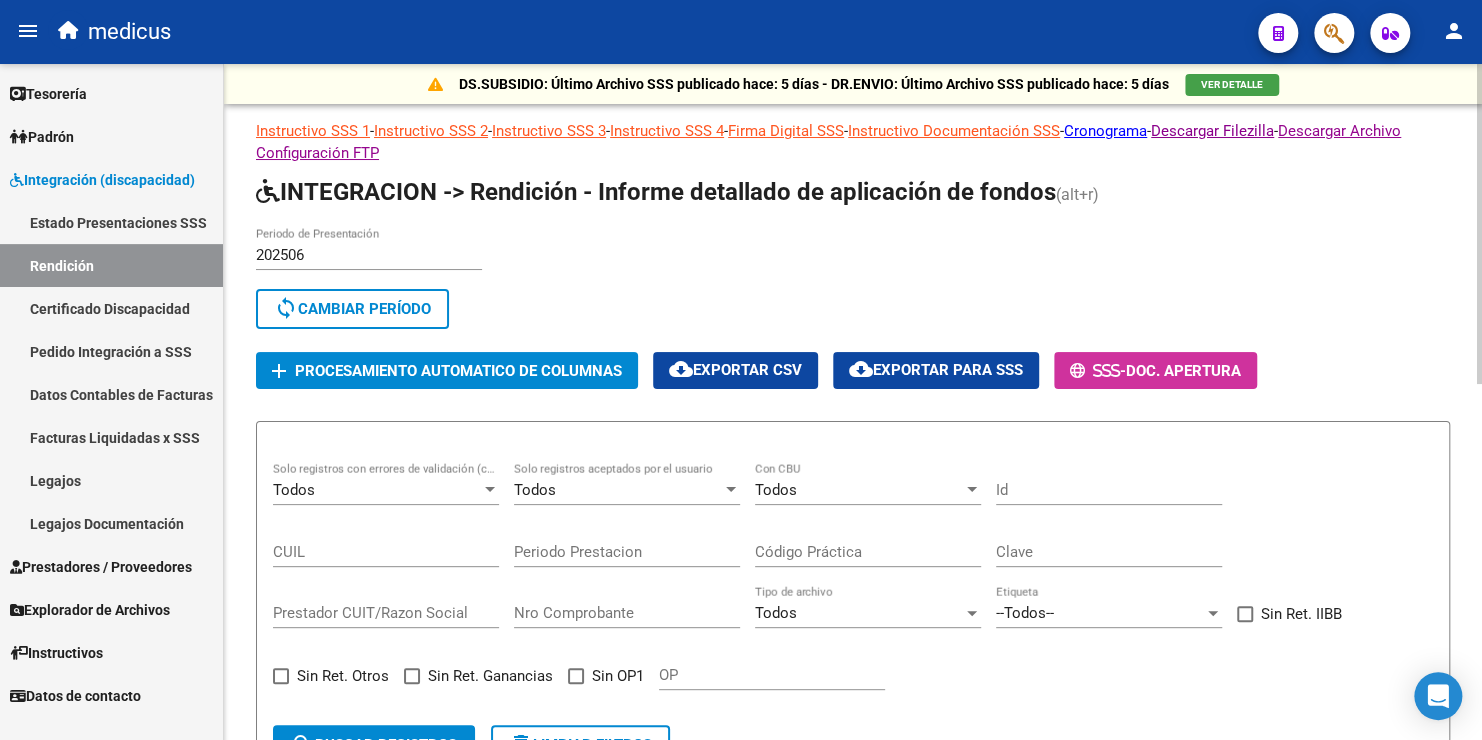 click on "Procesamiento automatico de columnas" 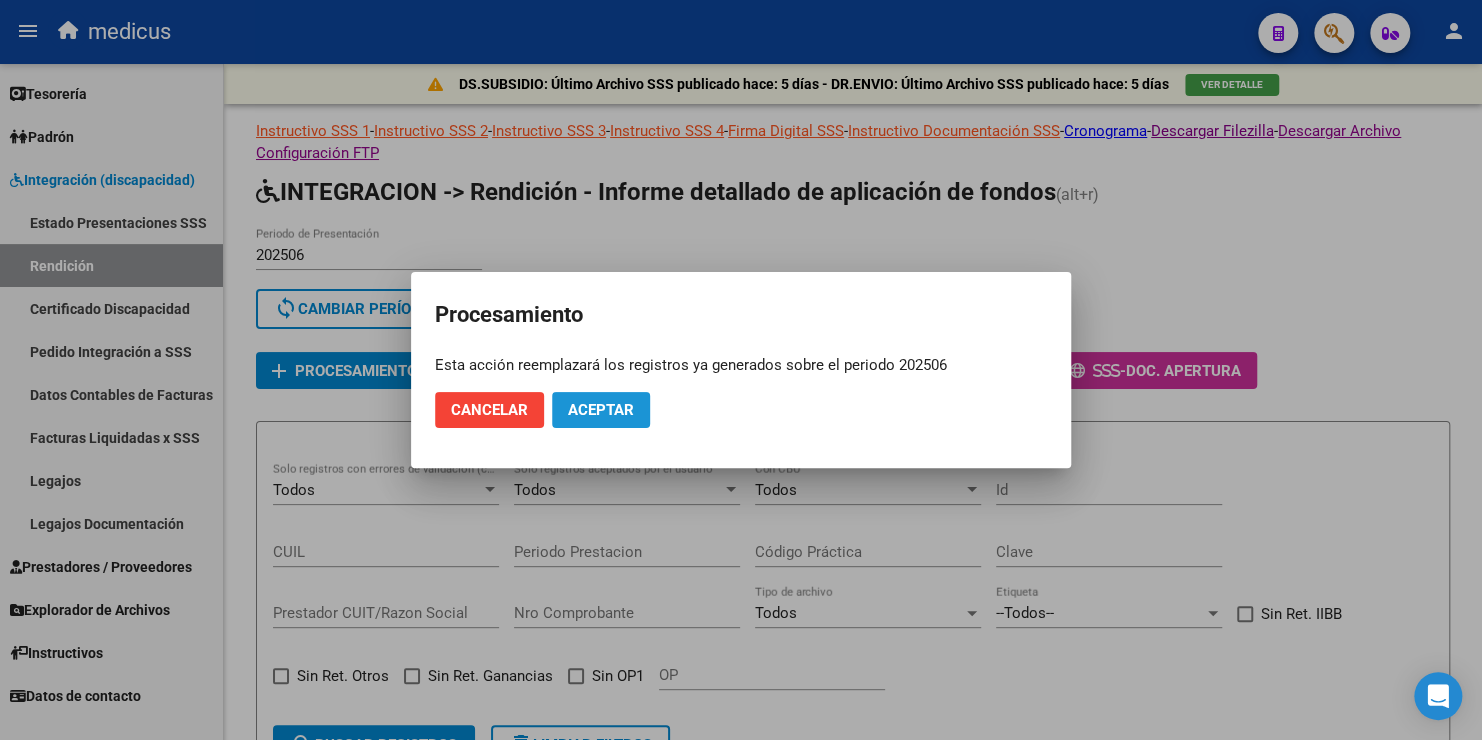 click on "Aceptar" at bounding box center [601, 410] 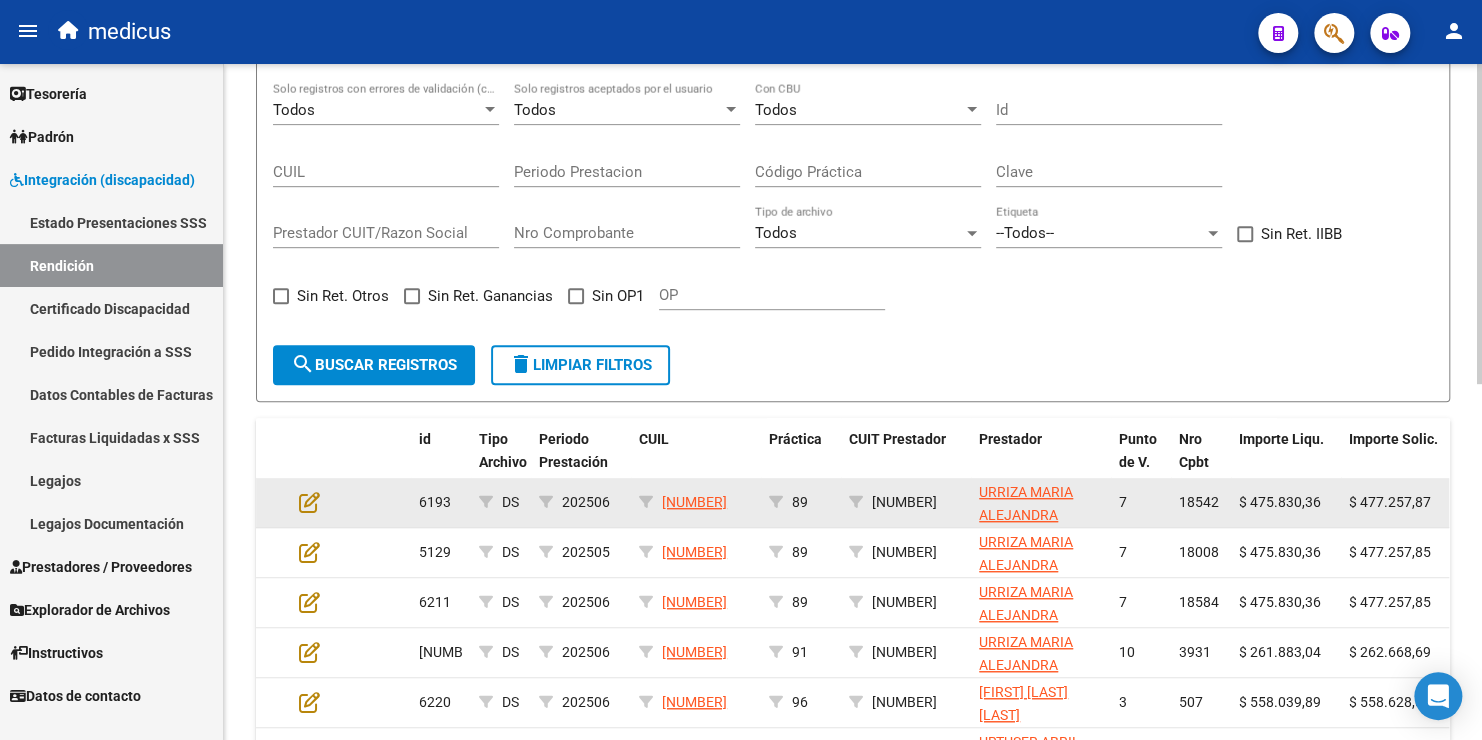 scroll, scrollTop: 300, scrollLeft: 0, axis: vertical 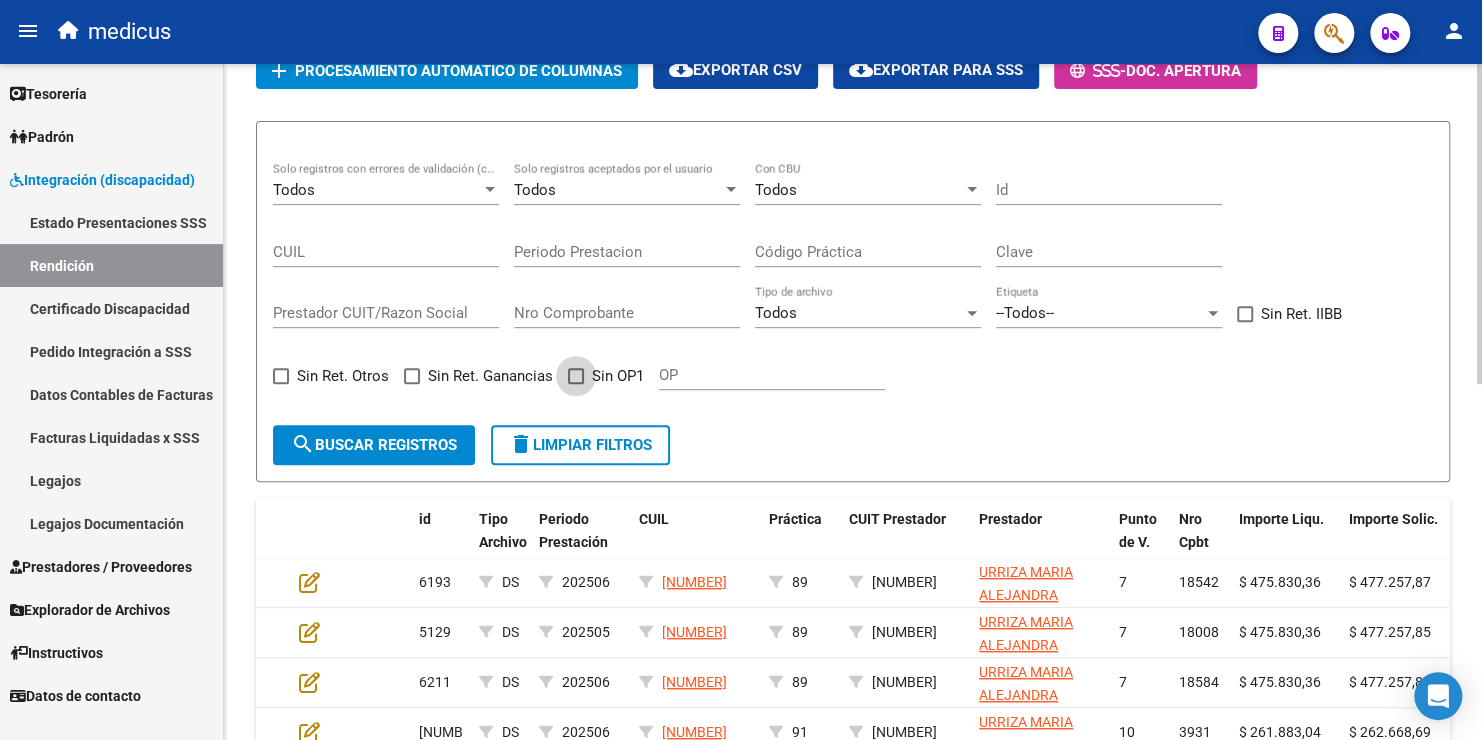 drag, startPoint x: 570, startPoint y: 368, endPoint x: 552, endPoint y: 379, distance: 21.095022 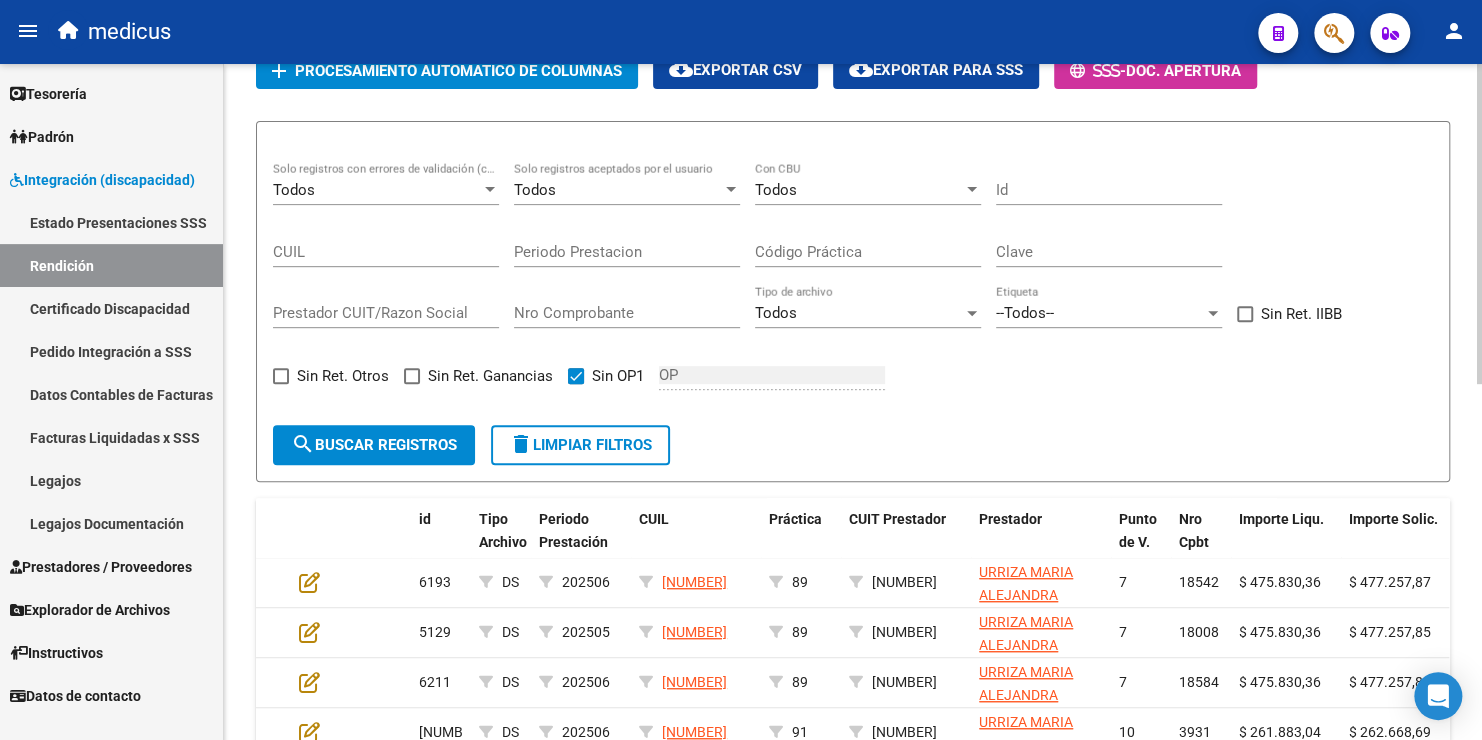 click on "search  Buscar registros" 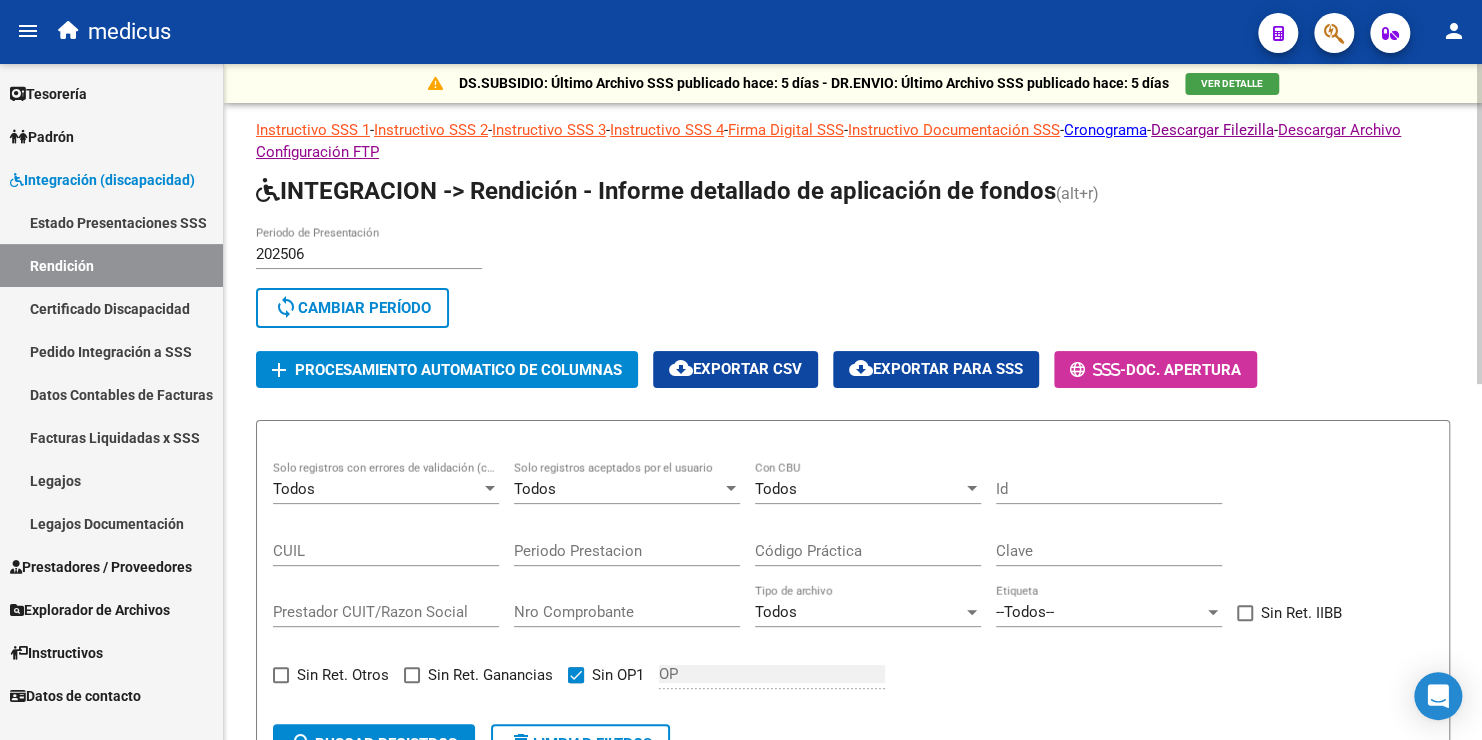 scroll, scrollTop: 0, scrollLeft: 0, axis: both 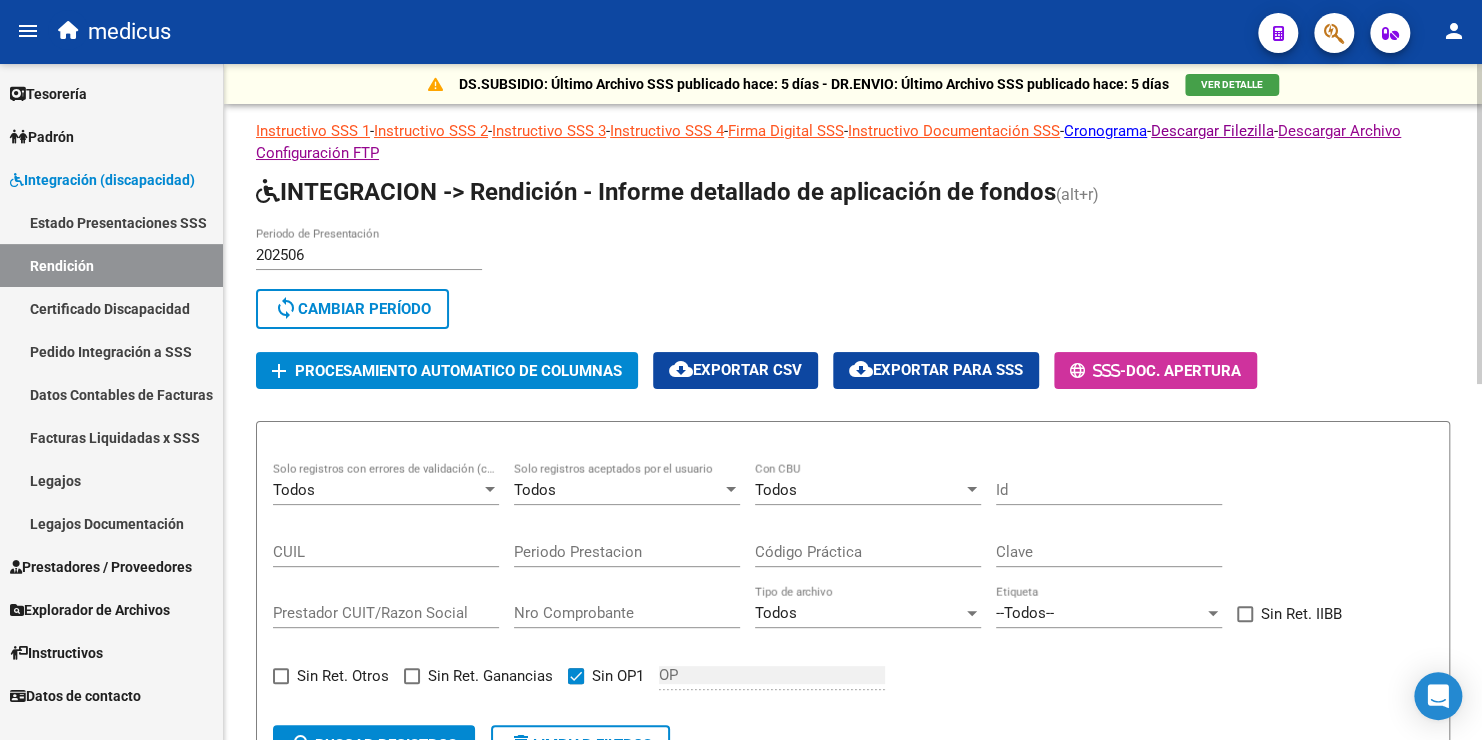 click on "202506" at bounding box center (369, 255) 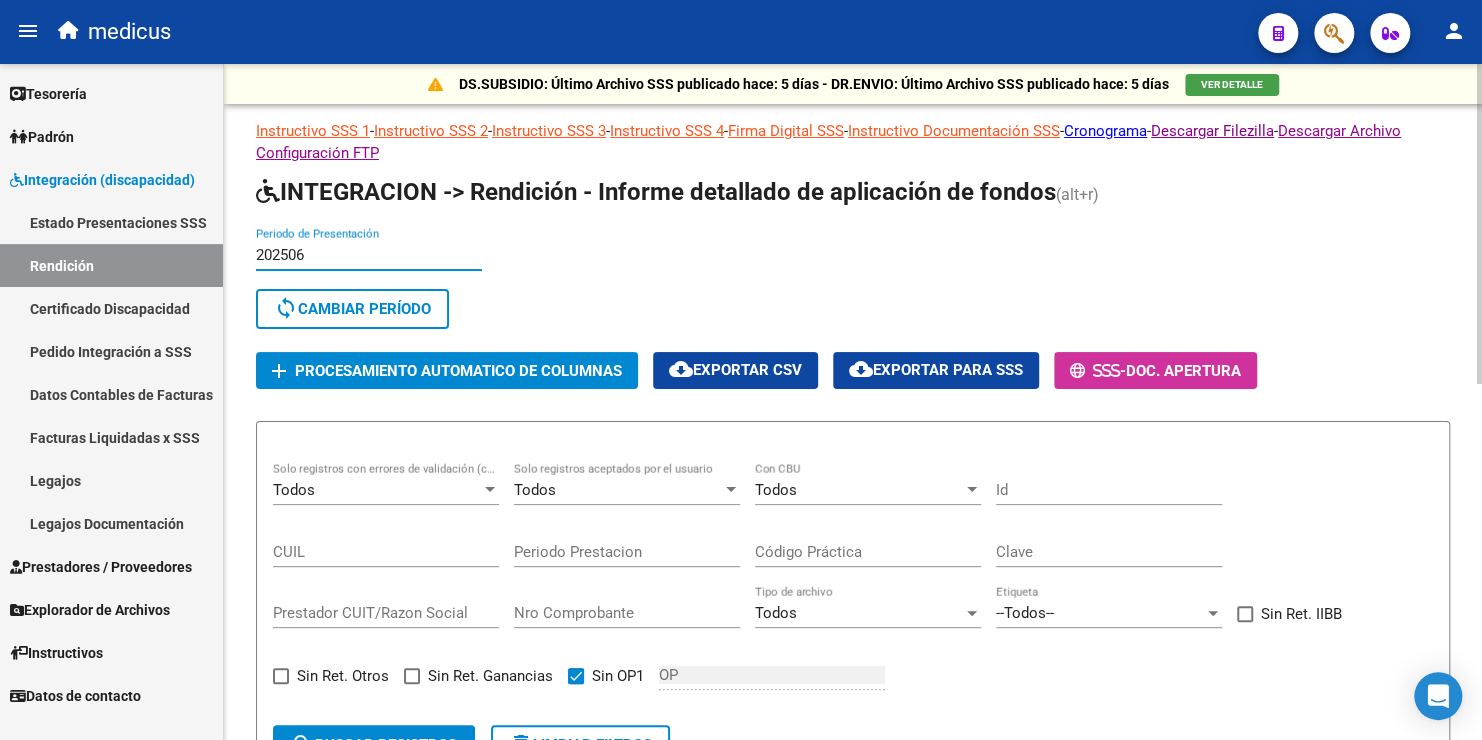 click on "202506" at bounding box center (369, 255) 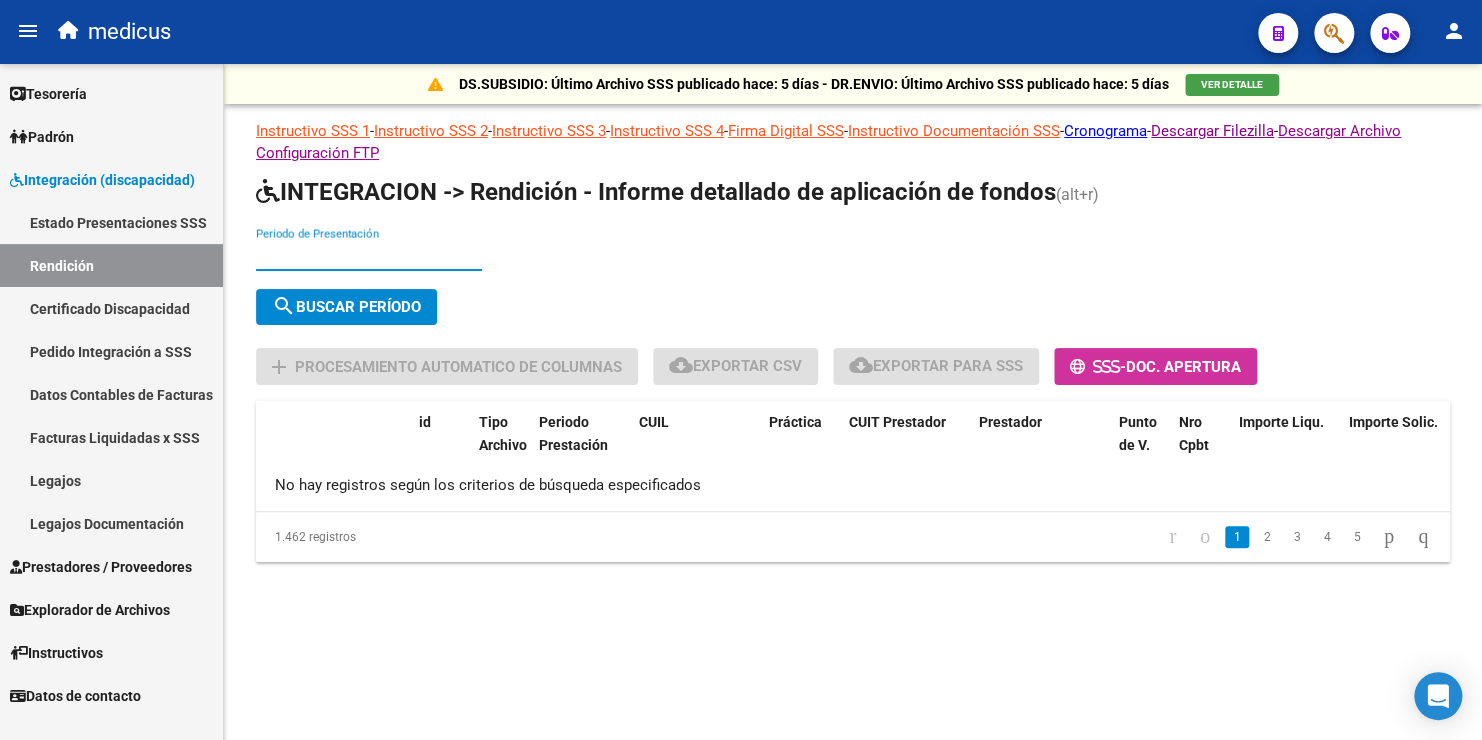 click on "Periodo de Presentación" at bounding box center [369, 255] 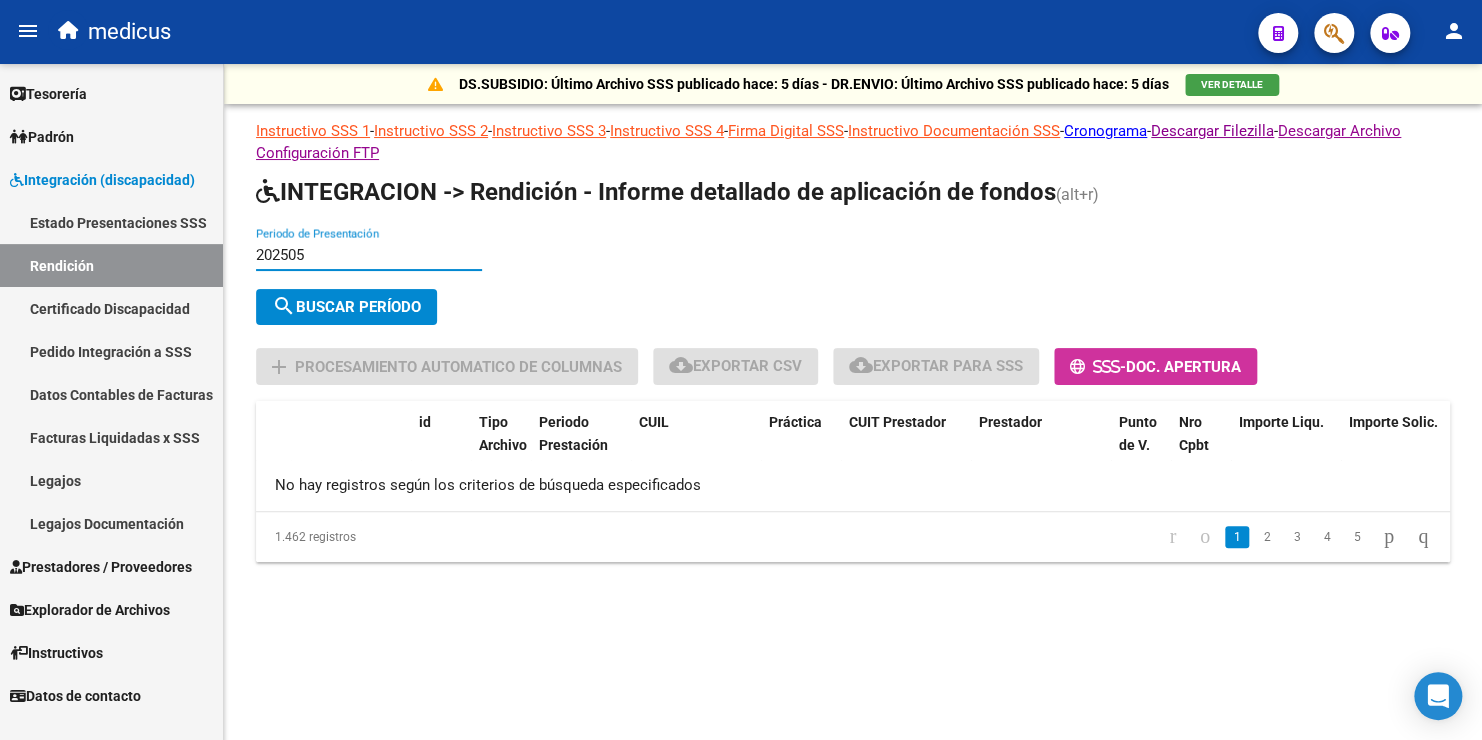 type on "202505" 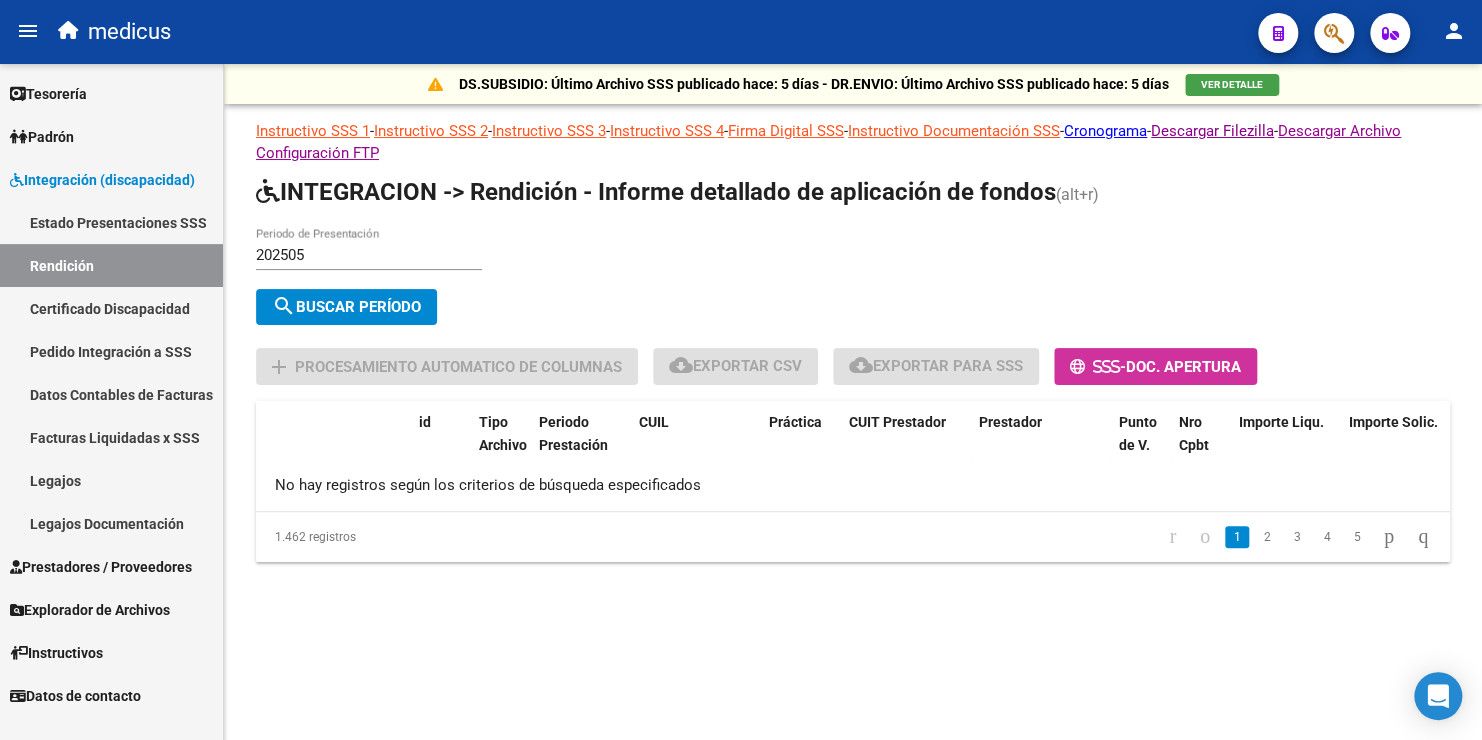 click on "search  Buscar Período" 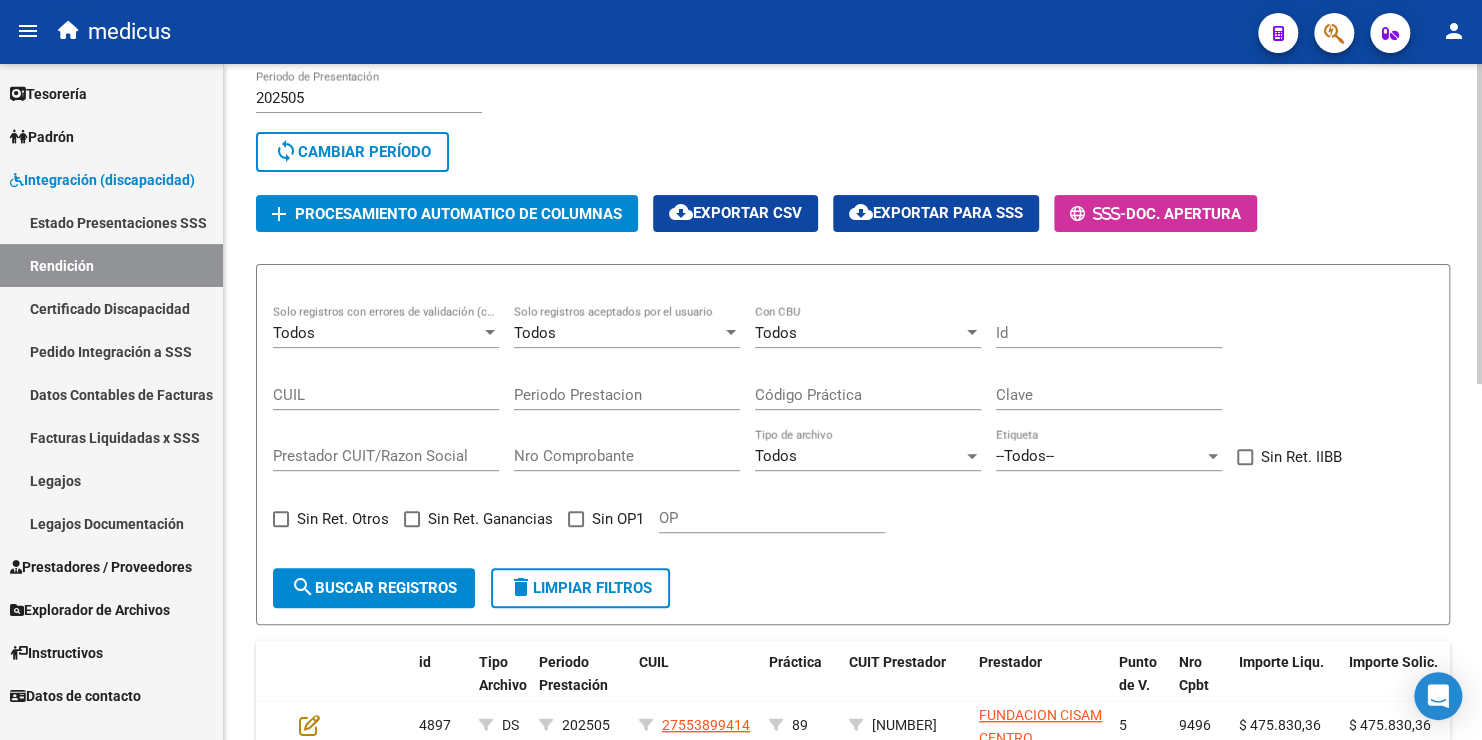 scroll, scrollTop: 149, scrollLeft: 0, axis: vertical 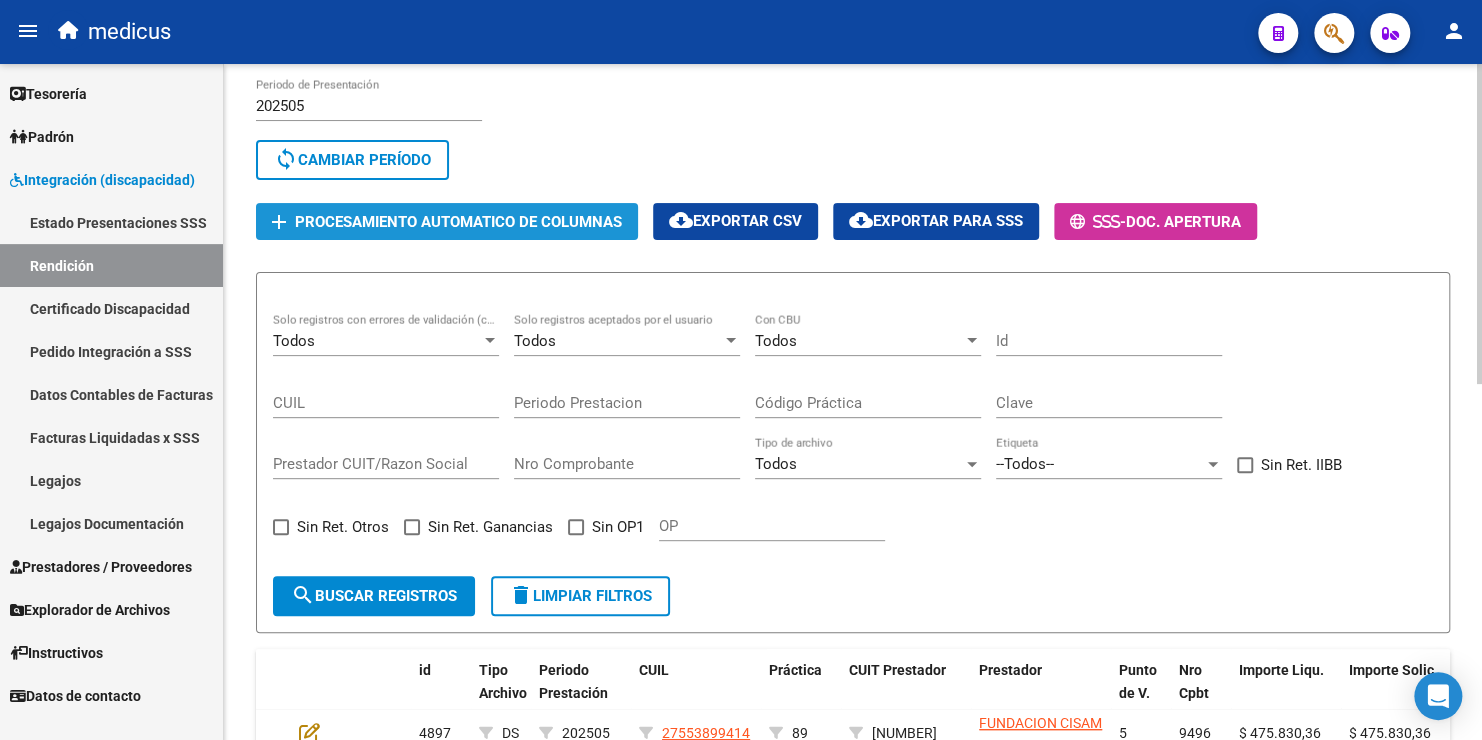 click on "Procesamiento automatico de columnas" 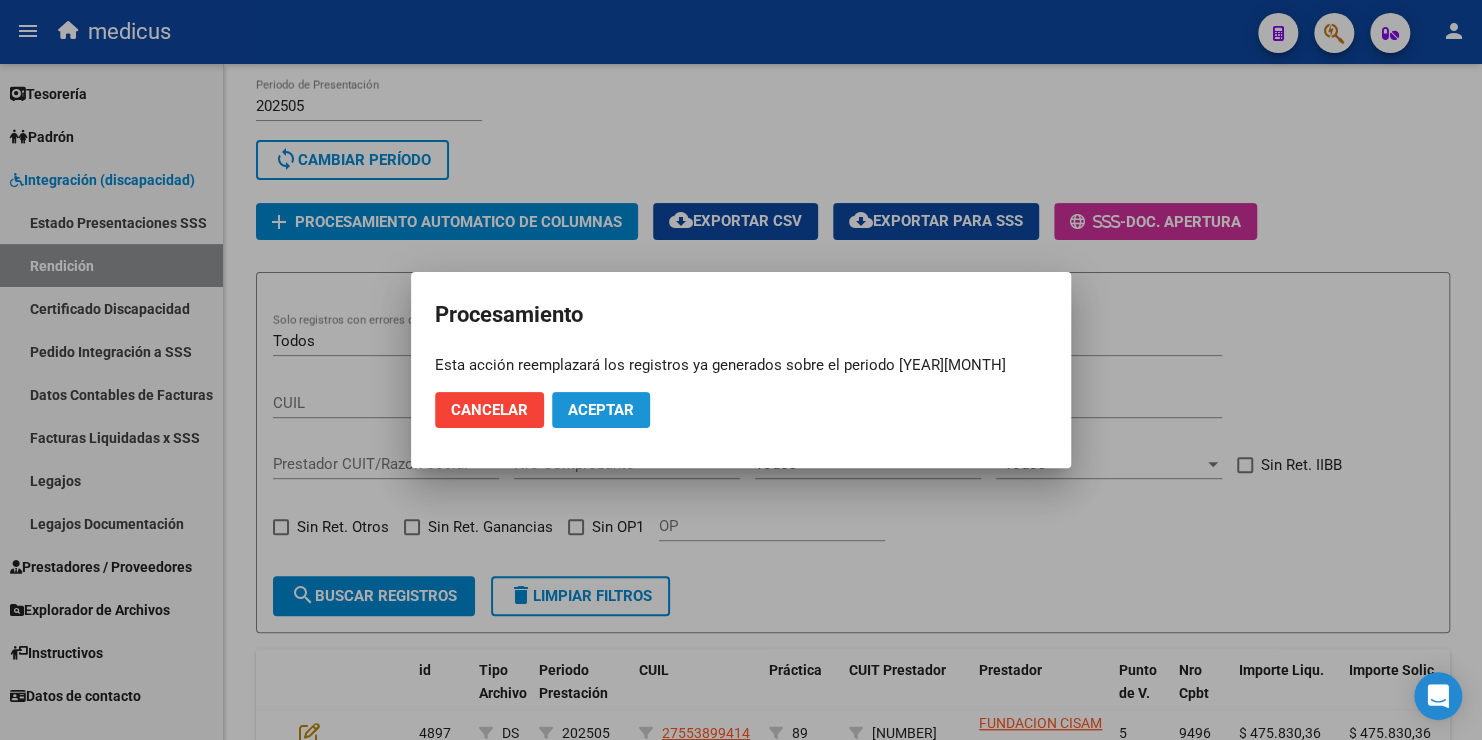 click on "Aceptar" at bounding box center [601, 410] 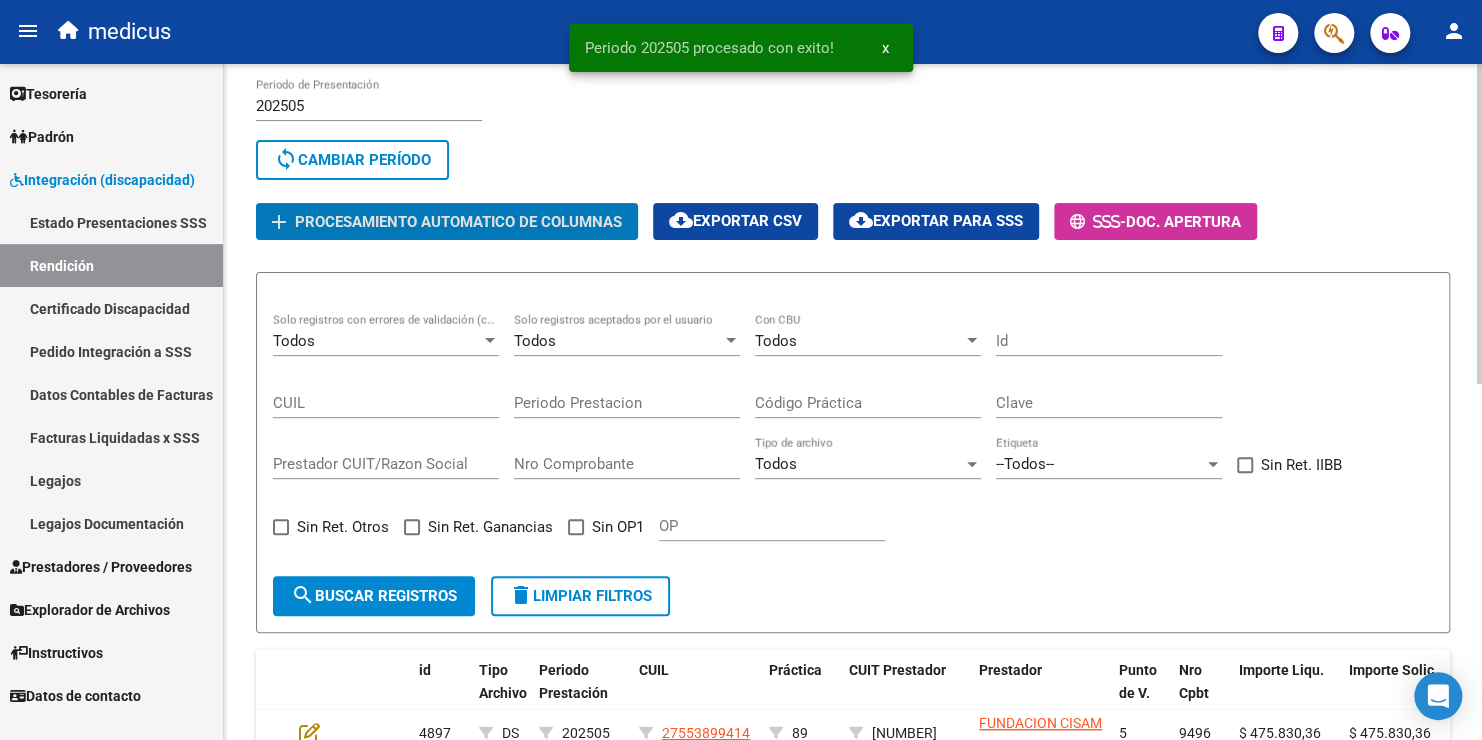click at bounding box center [576, 527] 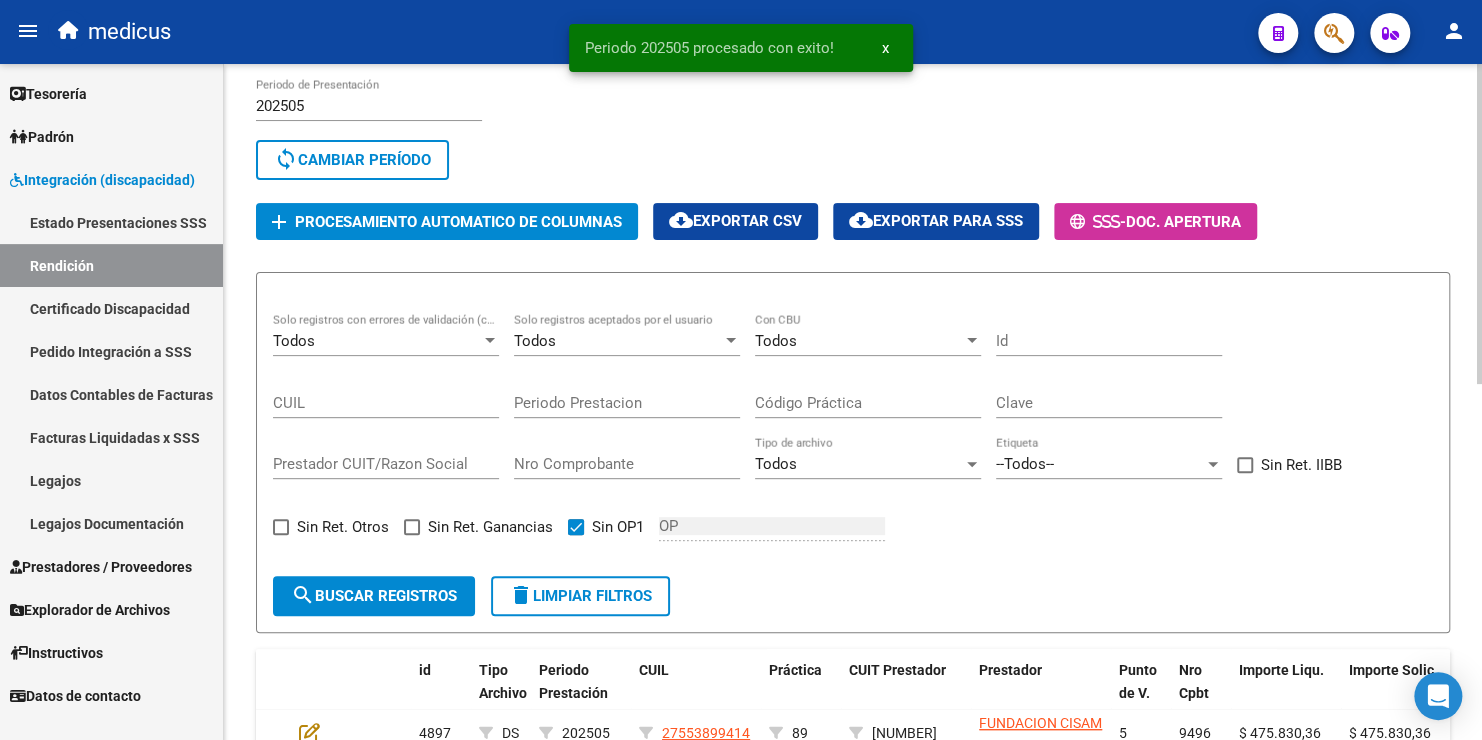 click on "Todos Solo registros con errores de validación (control 623 instructivo de rendición) Todos Solo registros aceptados por el usuario Todos Con CBU Id CUIL Periodo Prestacion Código Práctica Clave Prestador CUIT/Razon Social Nro Comprobante Todos Tipo de archivo --Todos-- Etiqueta   Sin Ret. IIBB   Sin Ret. Otros   Sin Ret. Ganancias   Sin OP1 OP search  Buscar registros  delete  Limpiar filtros" 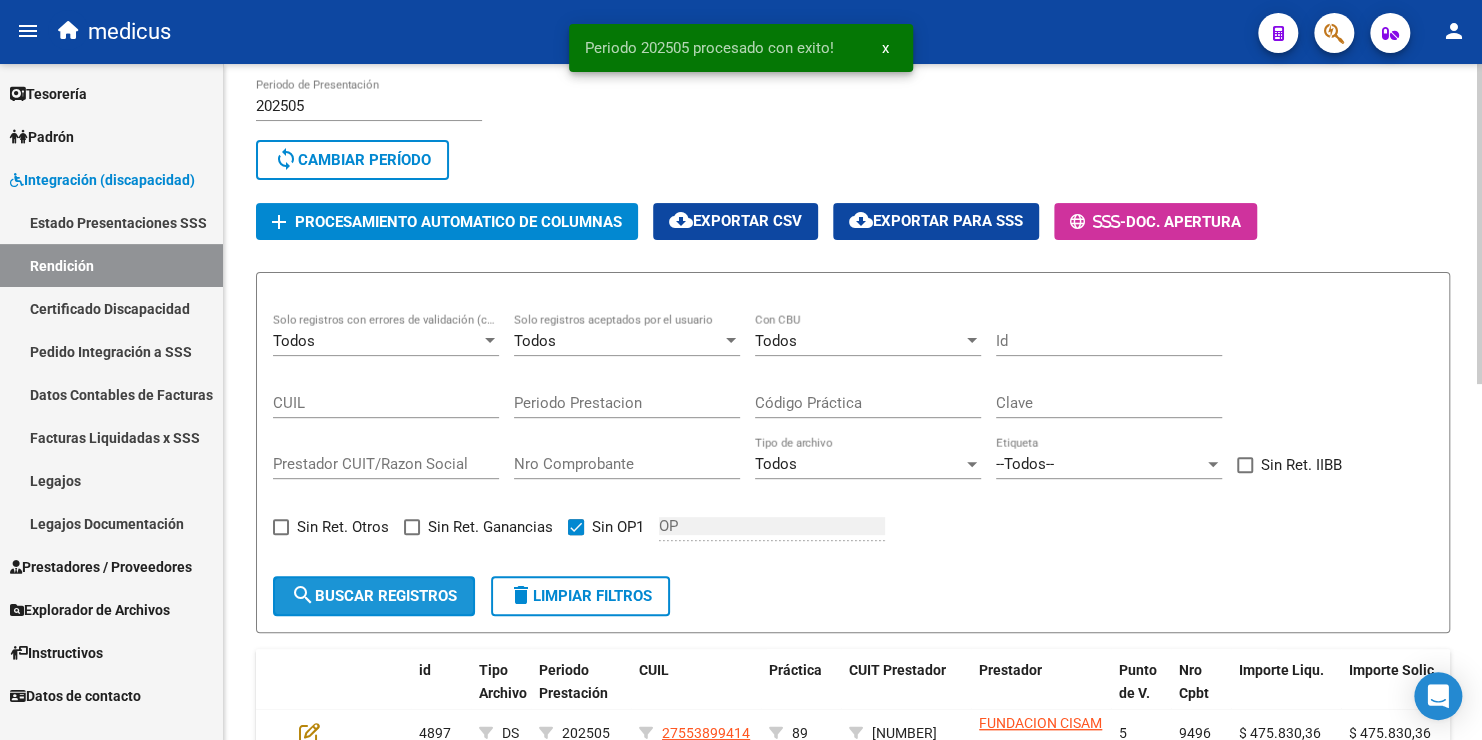 drag, startPoint x: 420, startPoint y: 591, endPoint x: 453, endPoint y: 573, distance: 37.589893 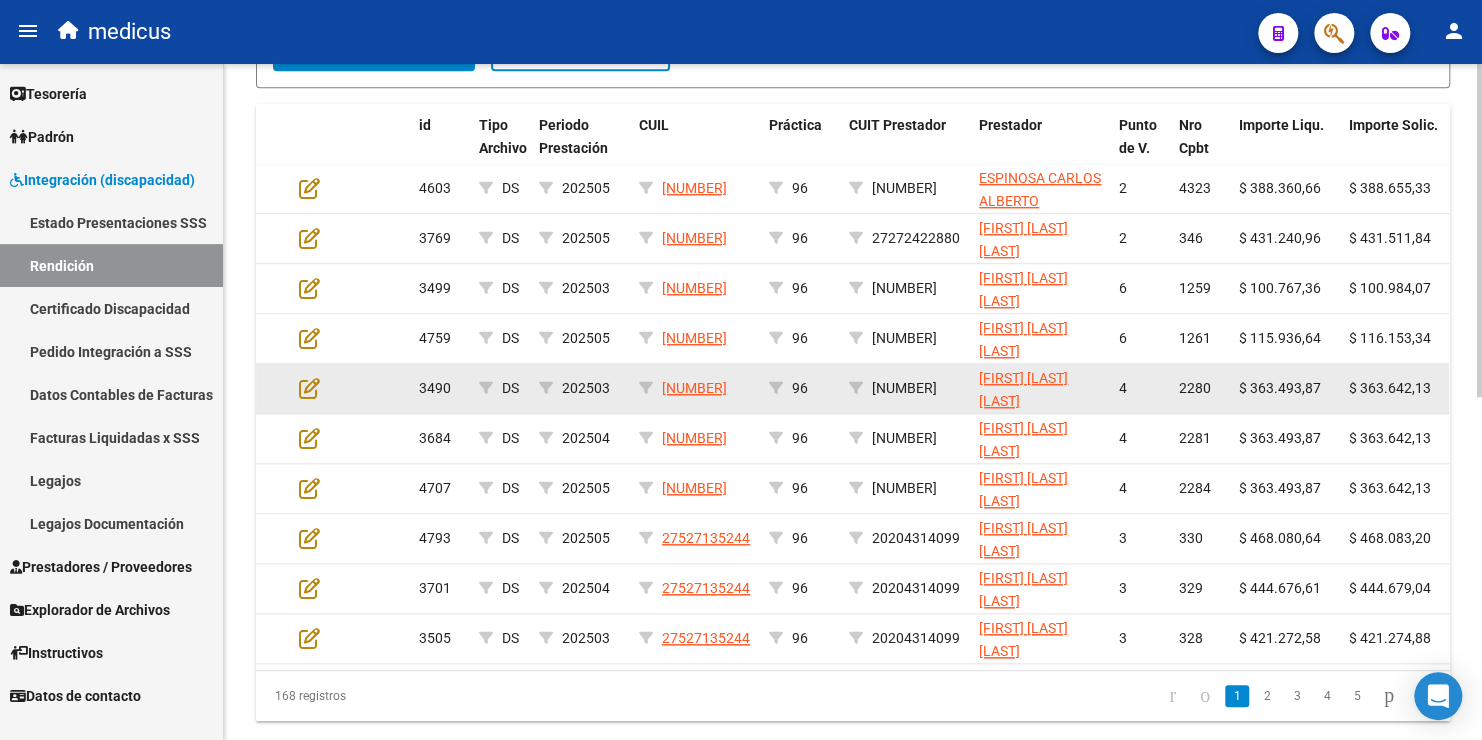 scroll, scrollTop: 696, scrollLeft: 0, axis: vertical 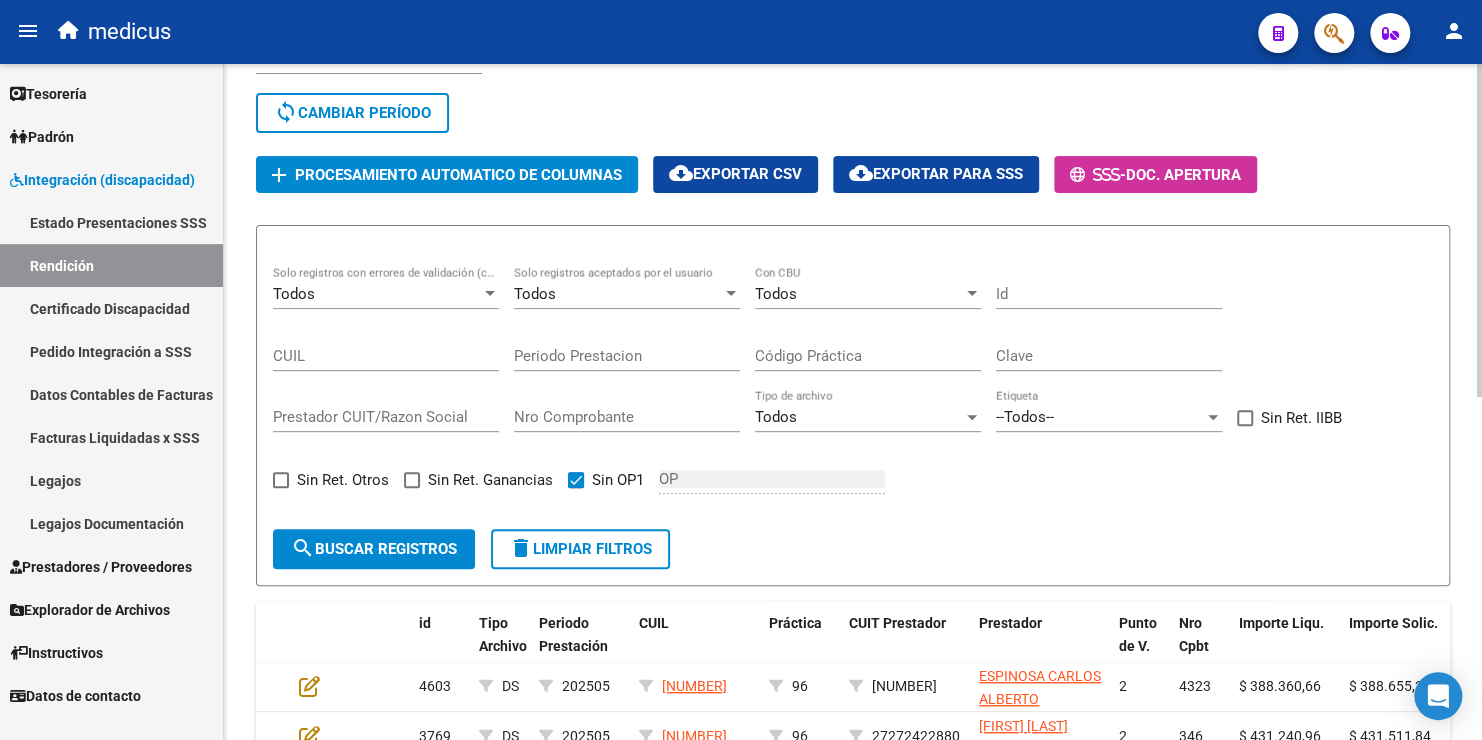click on "cloud_download  Exportar CSV" 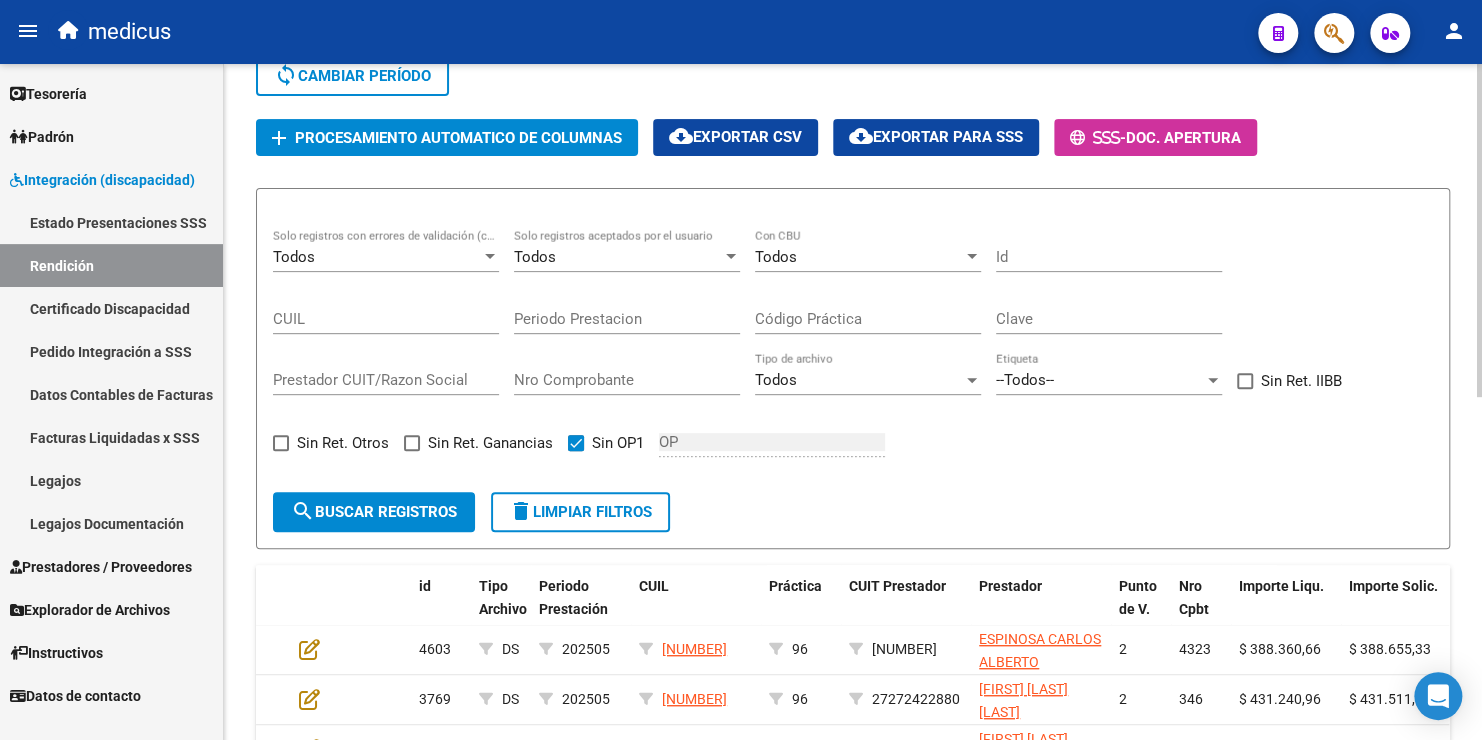 scroll, scrollTop: 200, scrollLeft: 0, axis: vertical 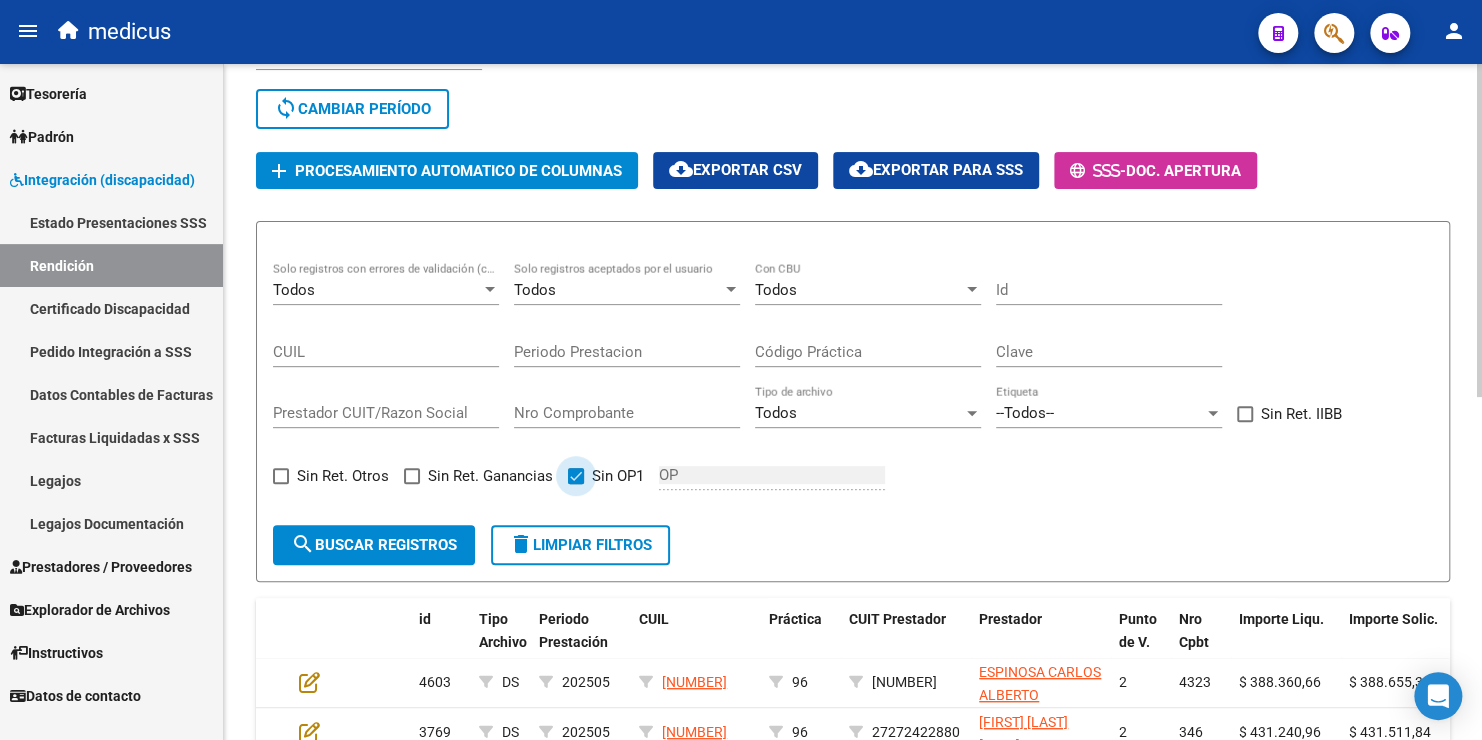 click at bounding box center (576, 476) 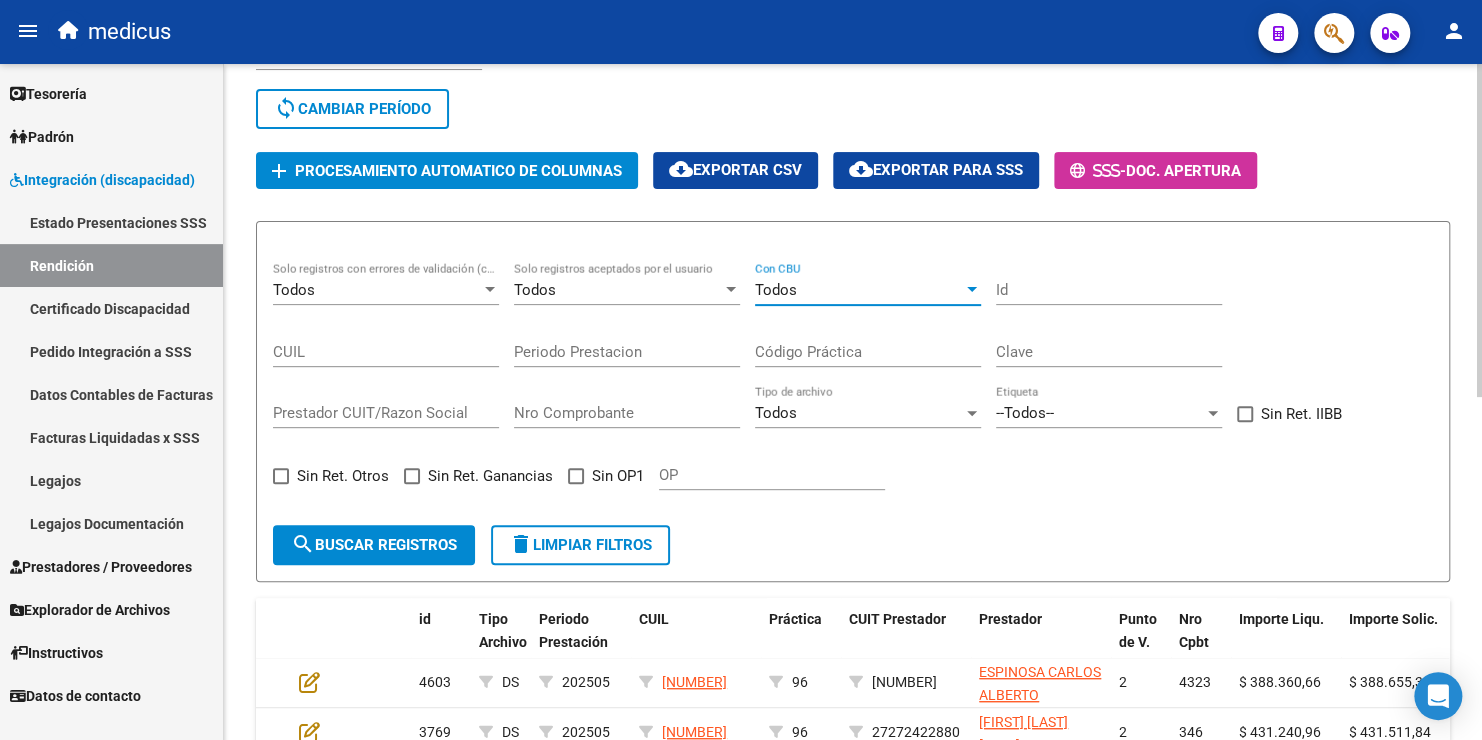 click on "Todos" at bounding box center [776, 290] 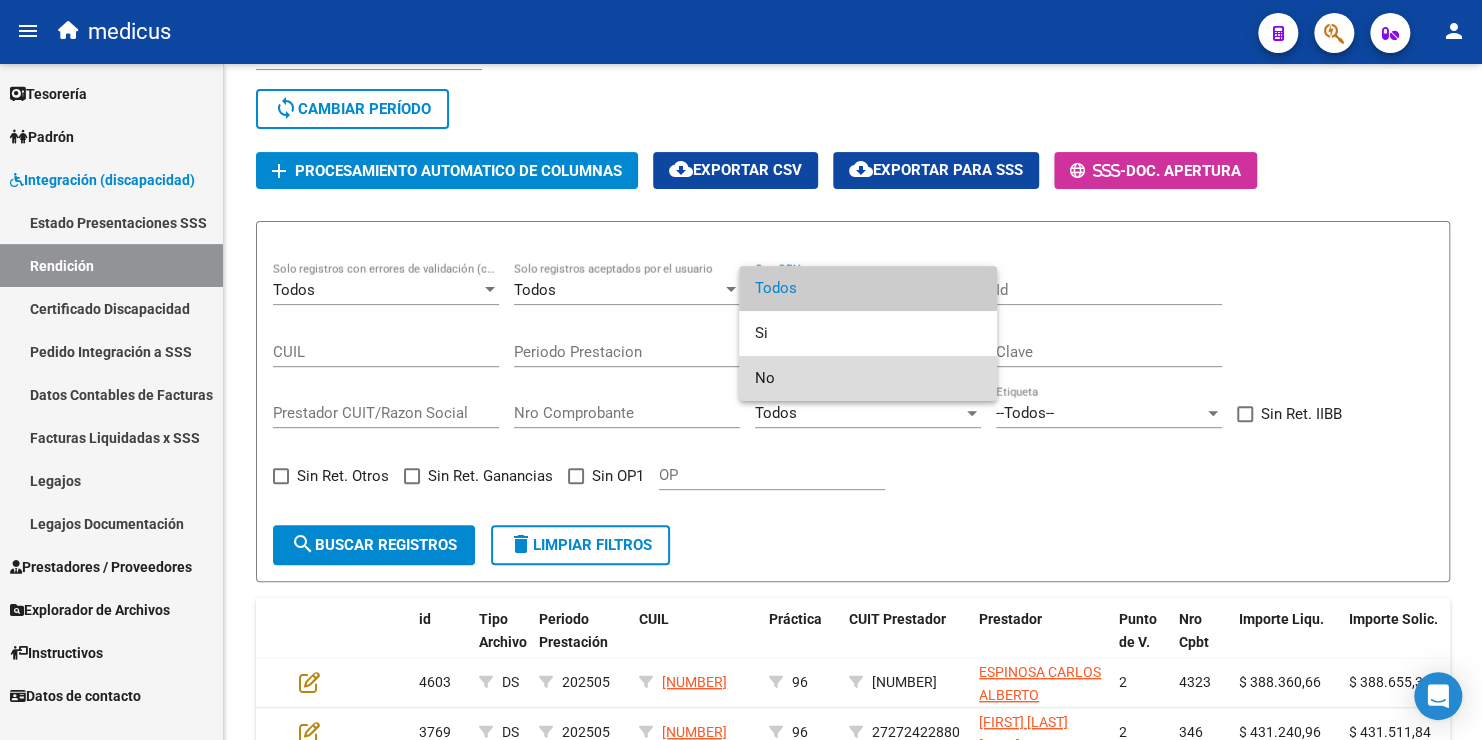 click on "No" at bounding box center (868, 378) 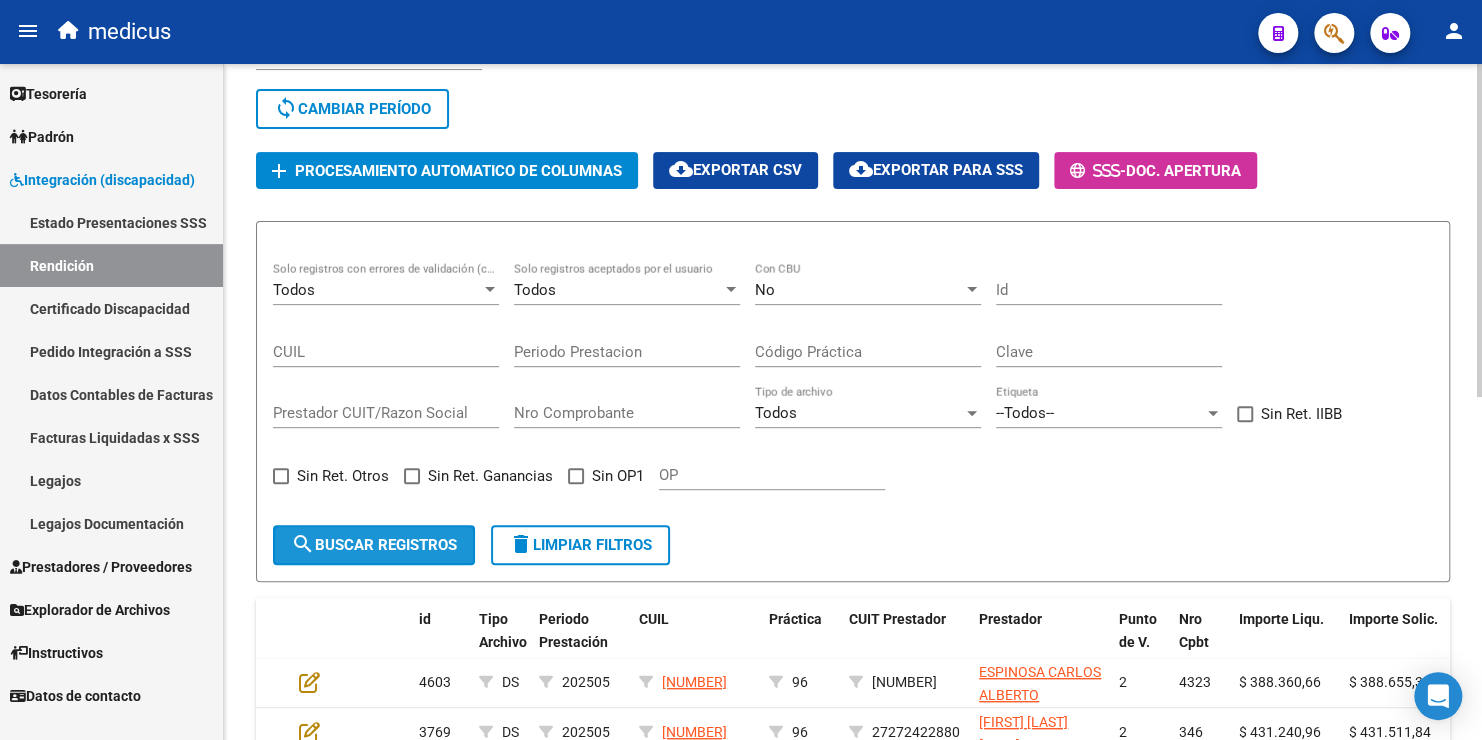 click on "search  Buscar registros" 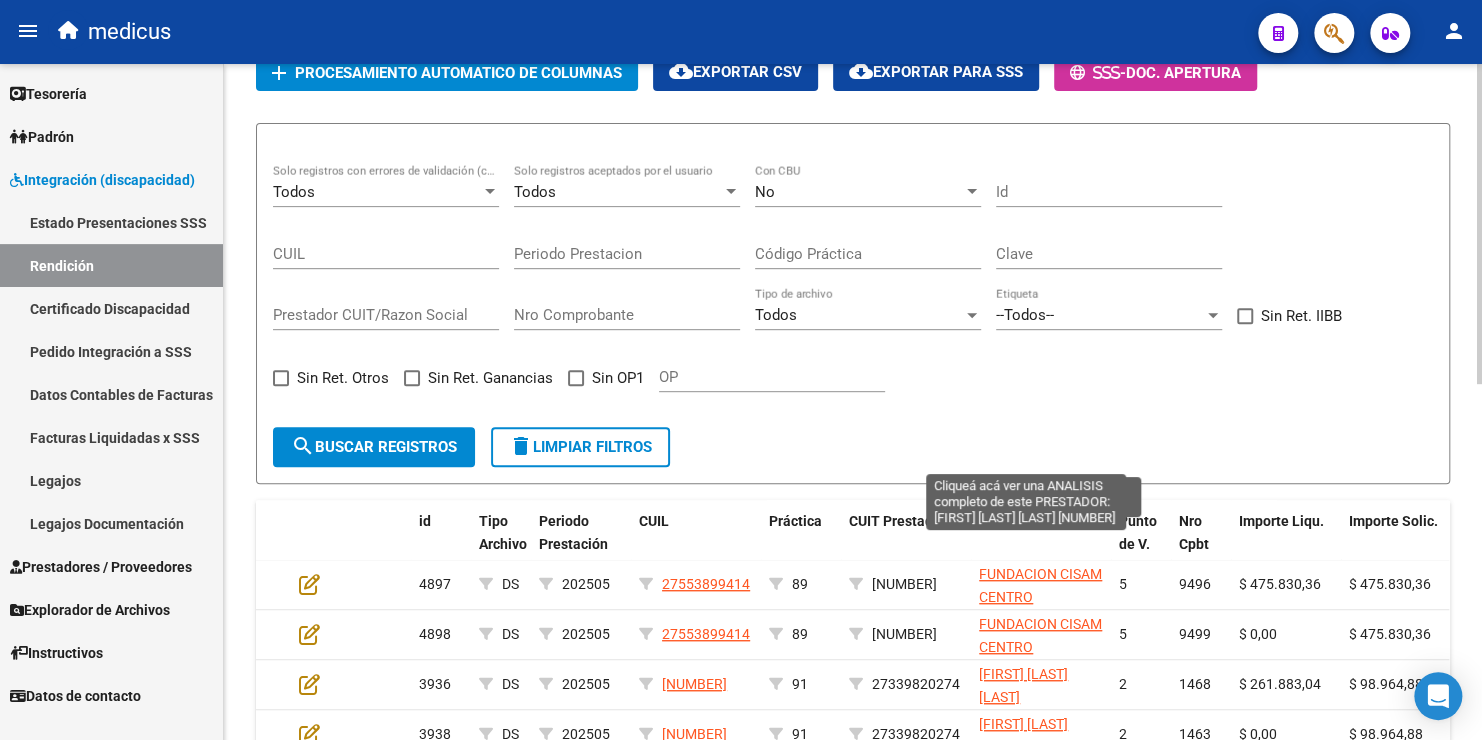 scroll, scrollTop: 200, scrollLeft: 0, axis: vertical 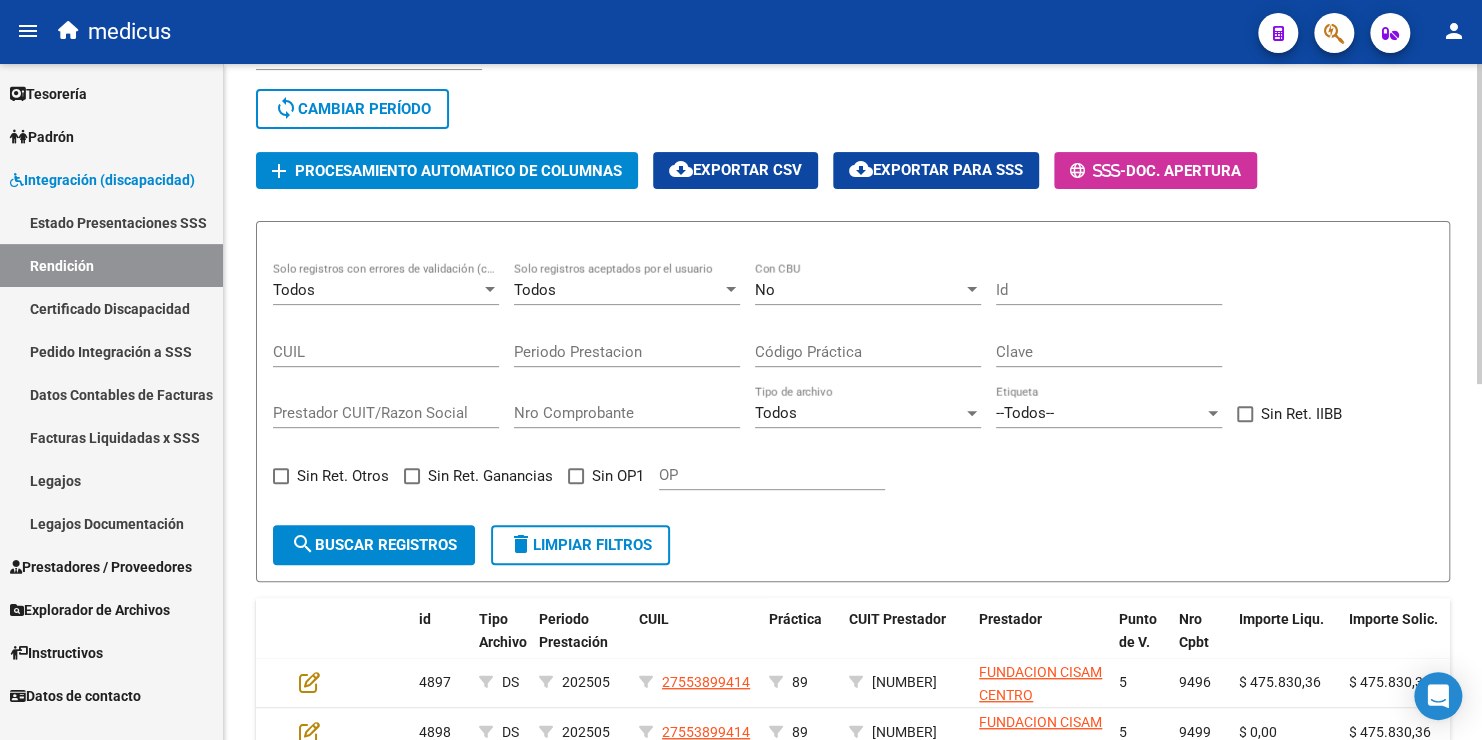 click on "cloud_download  Exportar CSV" 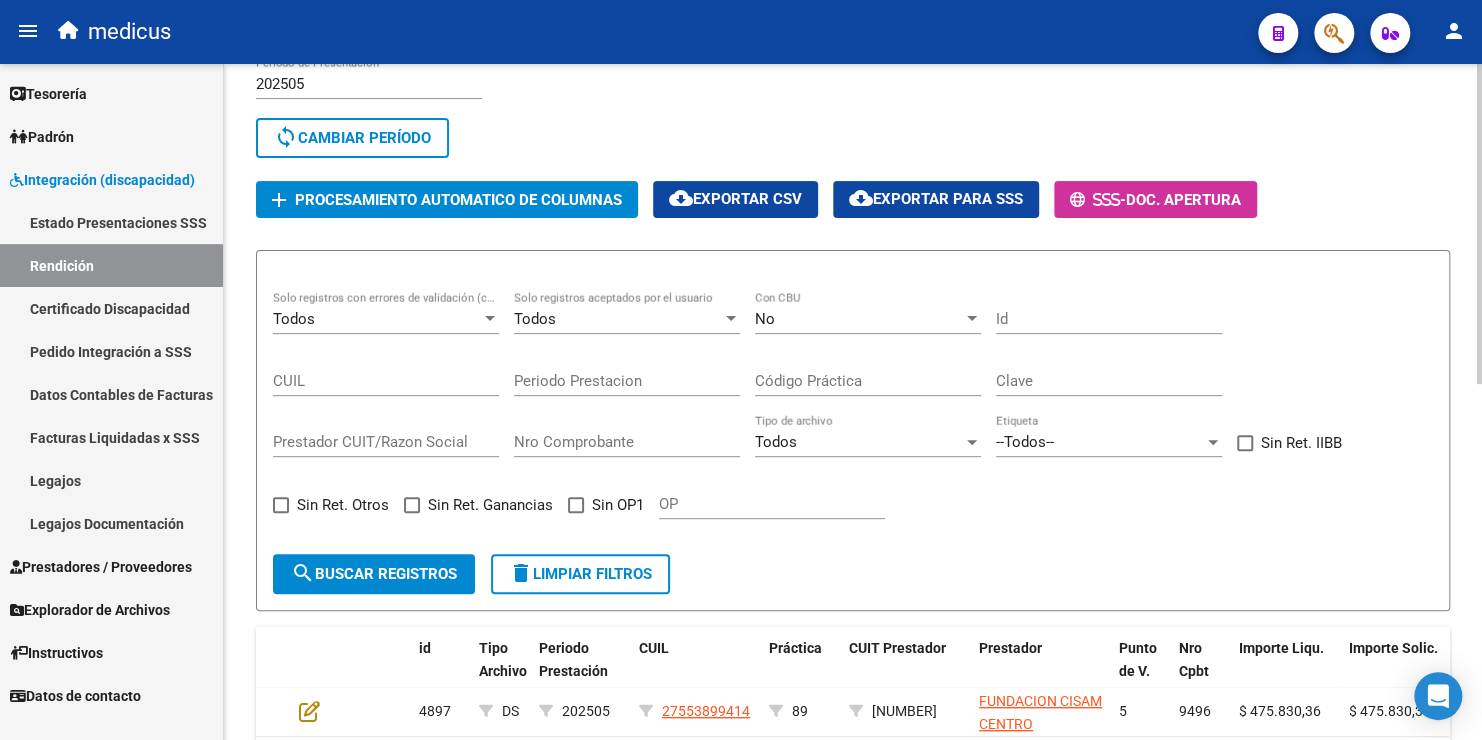 scroll, scrollTop: 149, scrollLeft: 0, axis: vertical 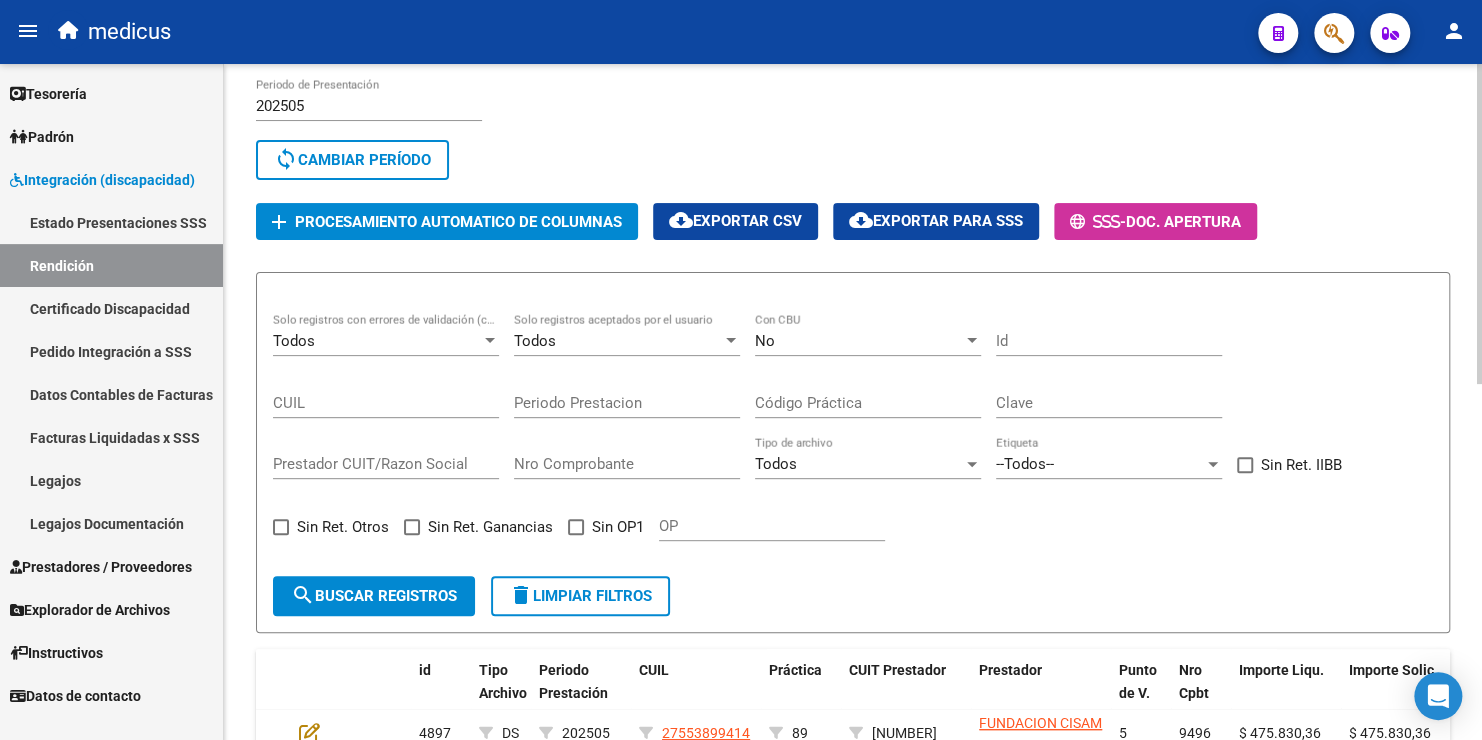 click on "202505 Periodo de Presentación search  Buscar Período  sync  Cambiar Período" 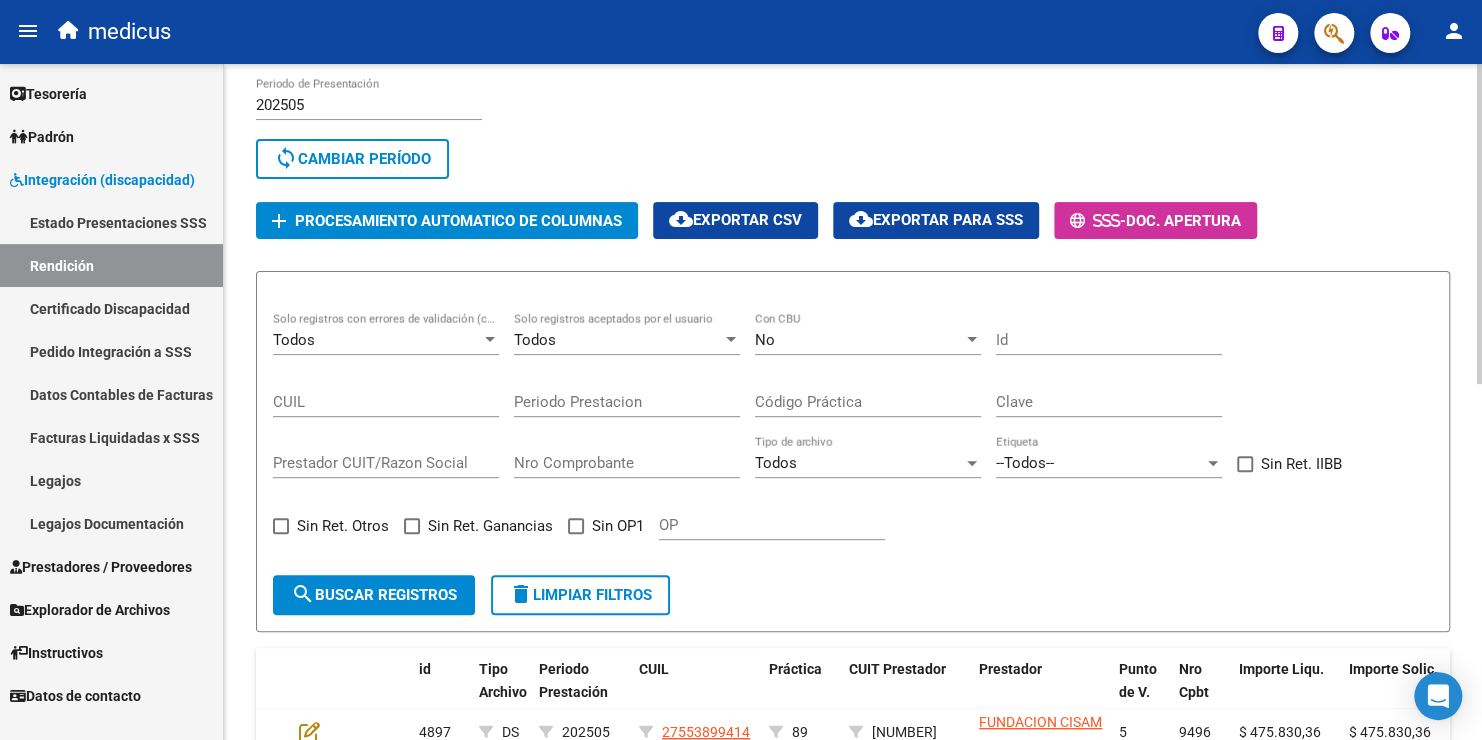 scroll, scrollTop: 149, scrollLeft: 0, axis: vertical 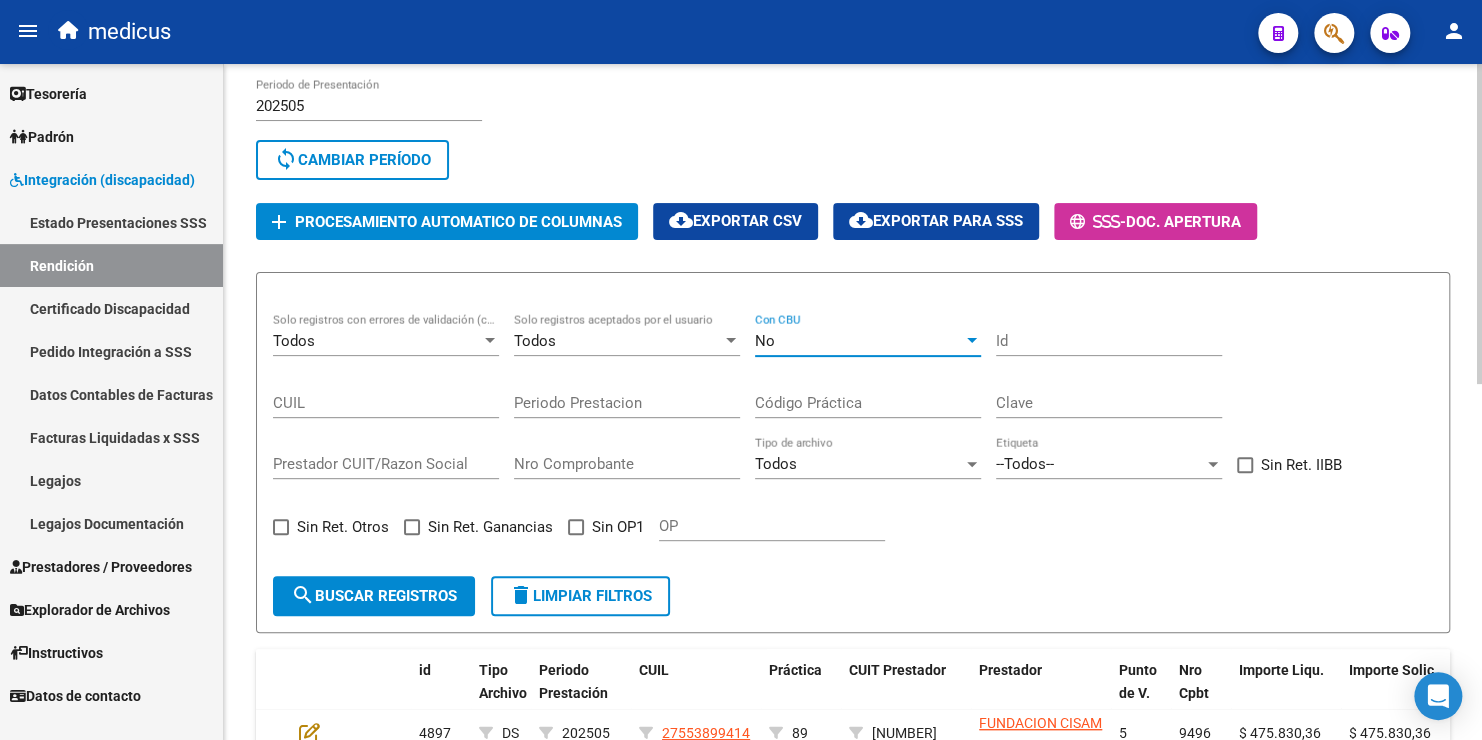 click on "No" at bounding box center [859, 341] 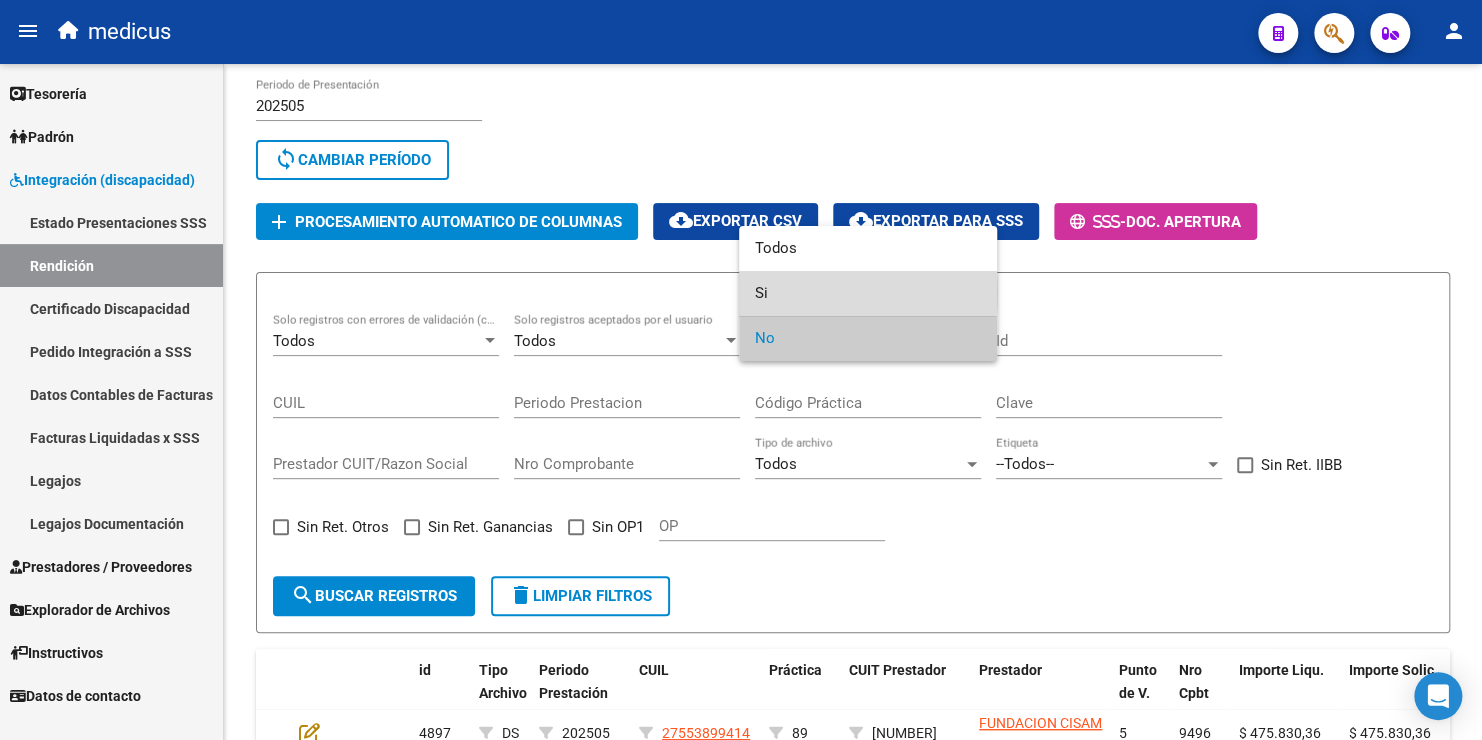 click on "Si" at bounding box center (868, 293) 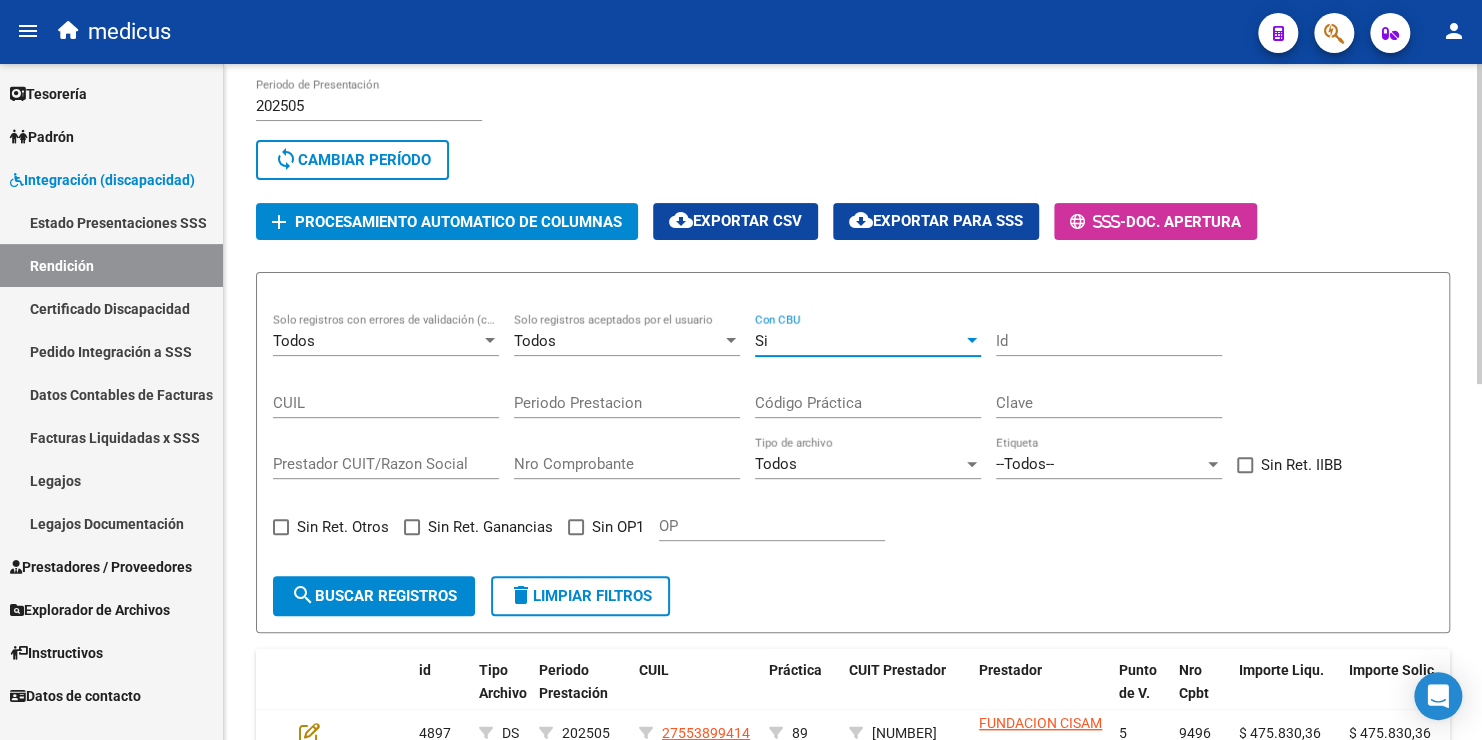 click on "search  Buscar registros" 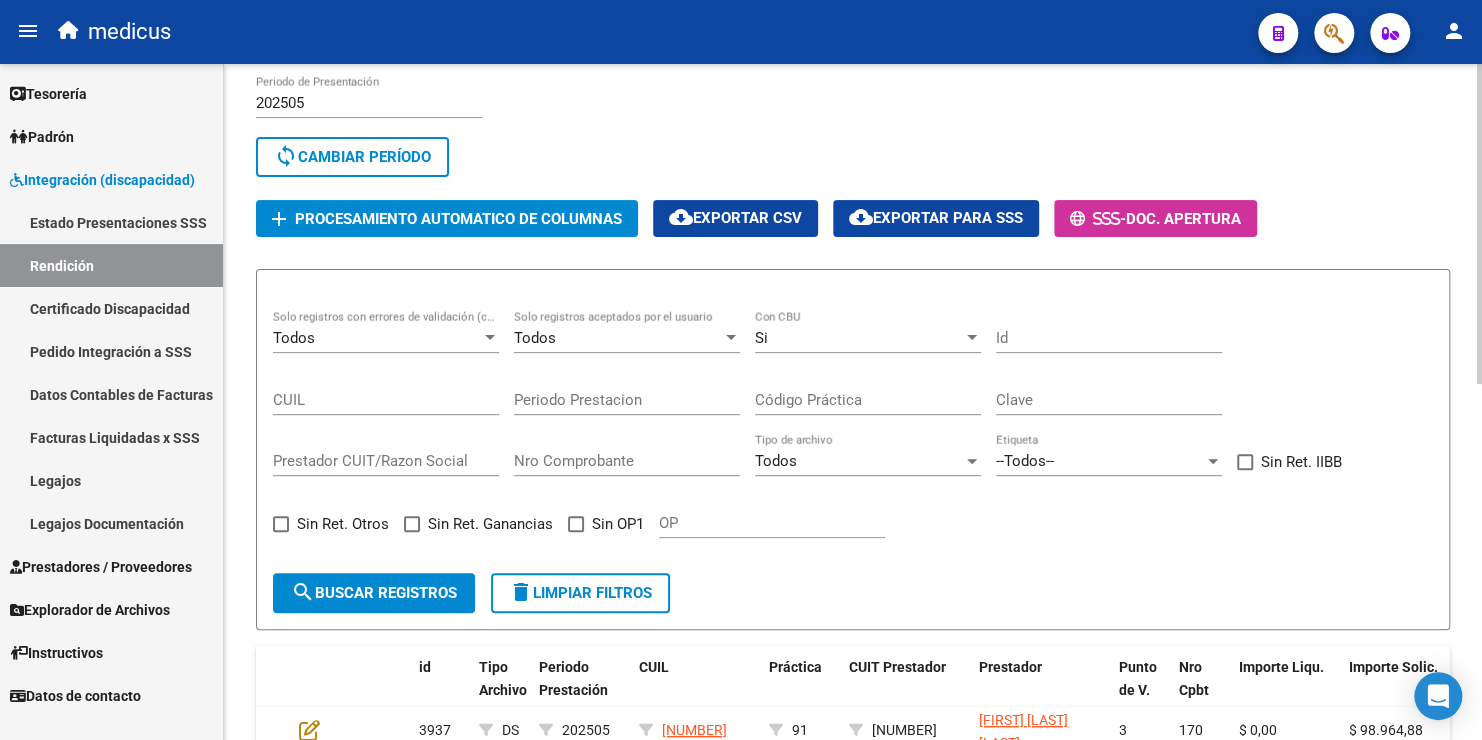 scroll, scrollTop: 149, scrollLeft: 0, axis: vertical 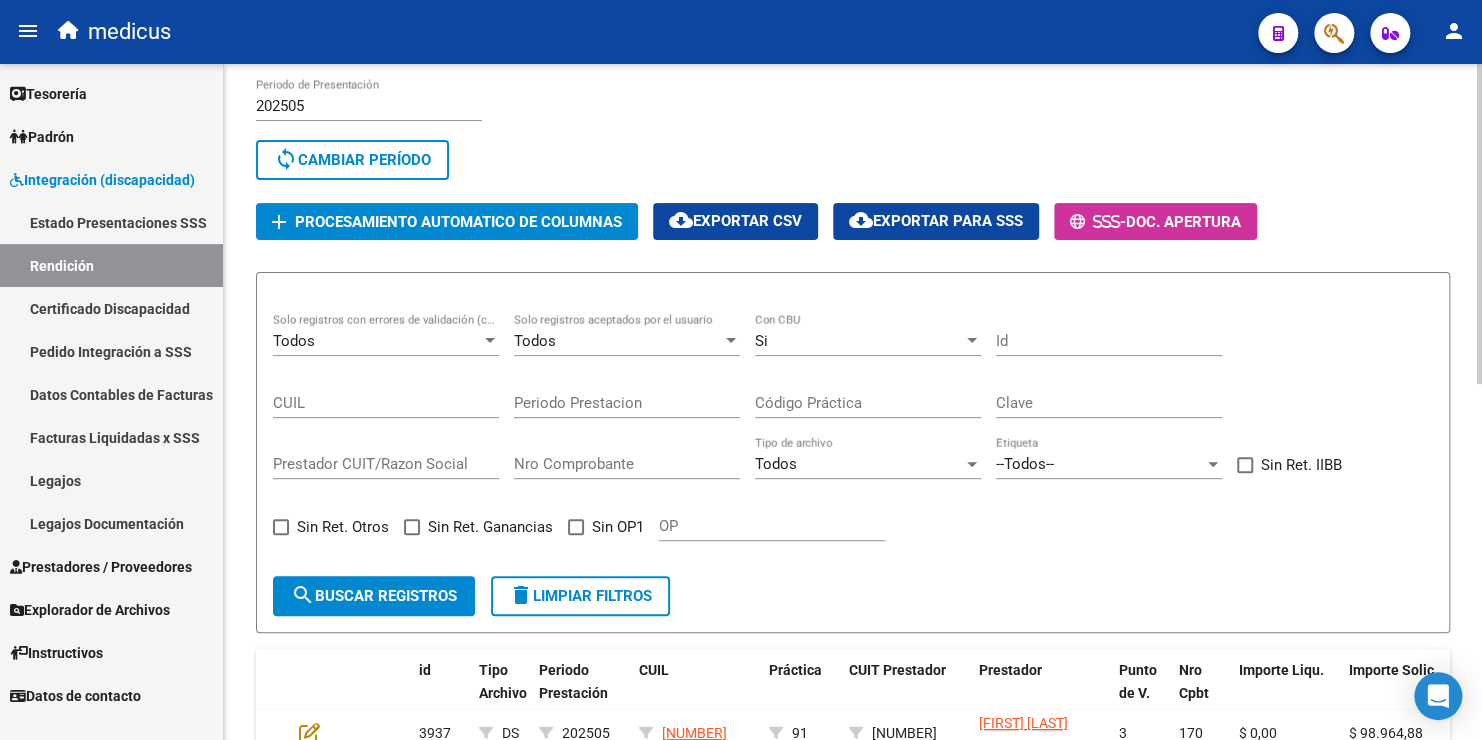 click on "Si" at bounding box center [859, 341] 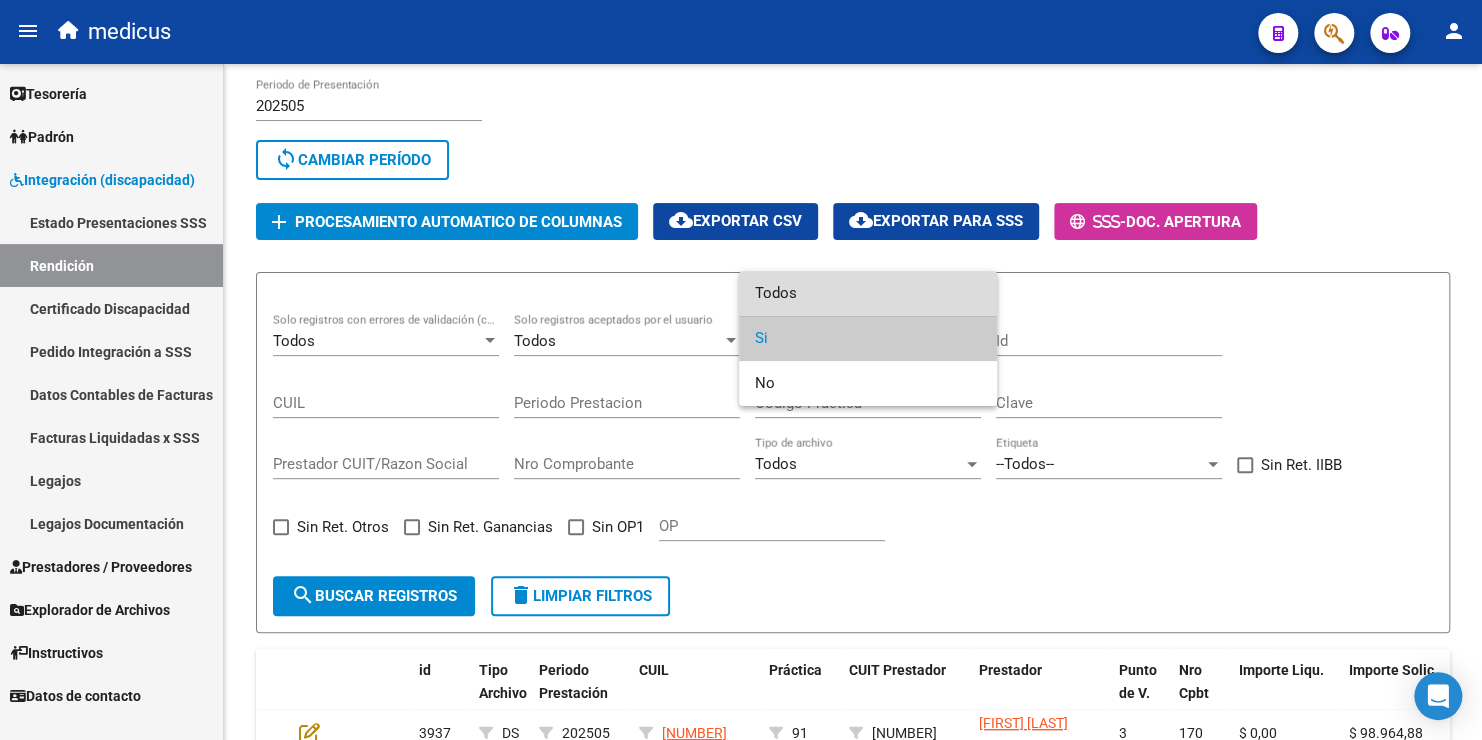 click on "Todos" at bounding box center [868, 293] 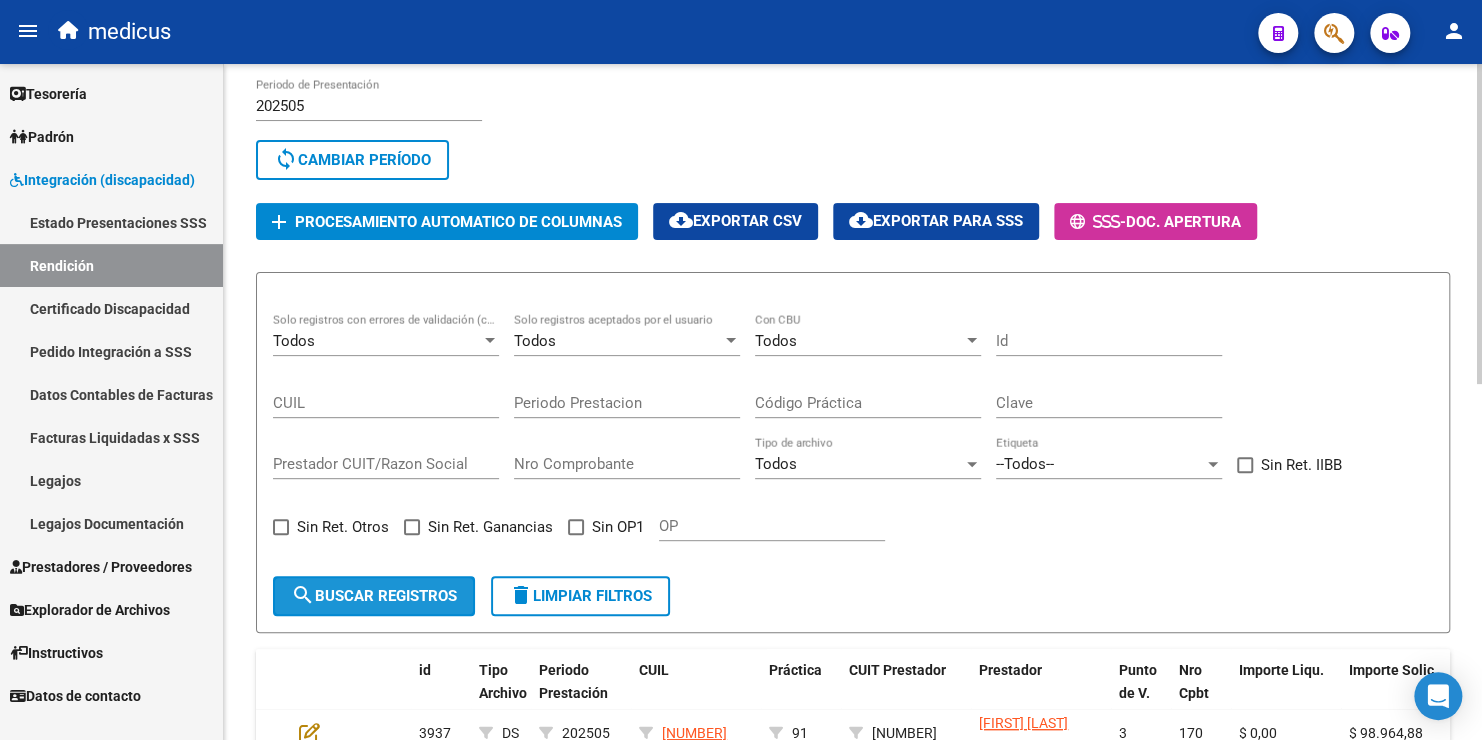 click on "search  Buscar registros" 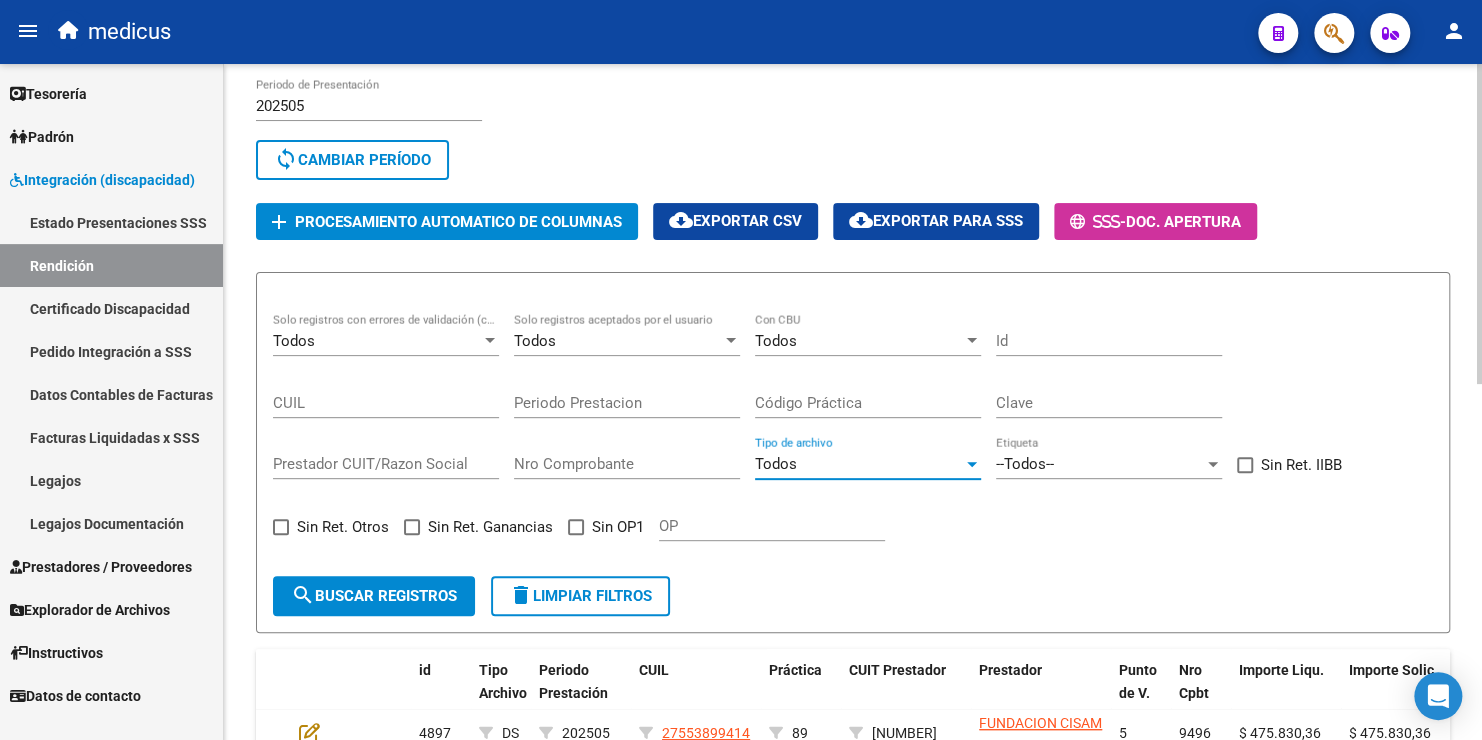 click on "Todos" at bounding box center [859, 464] 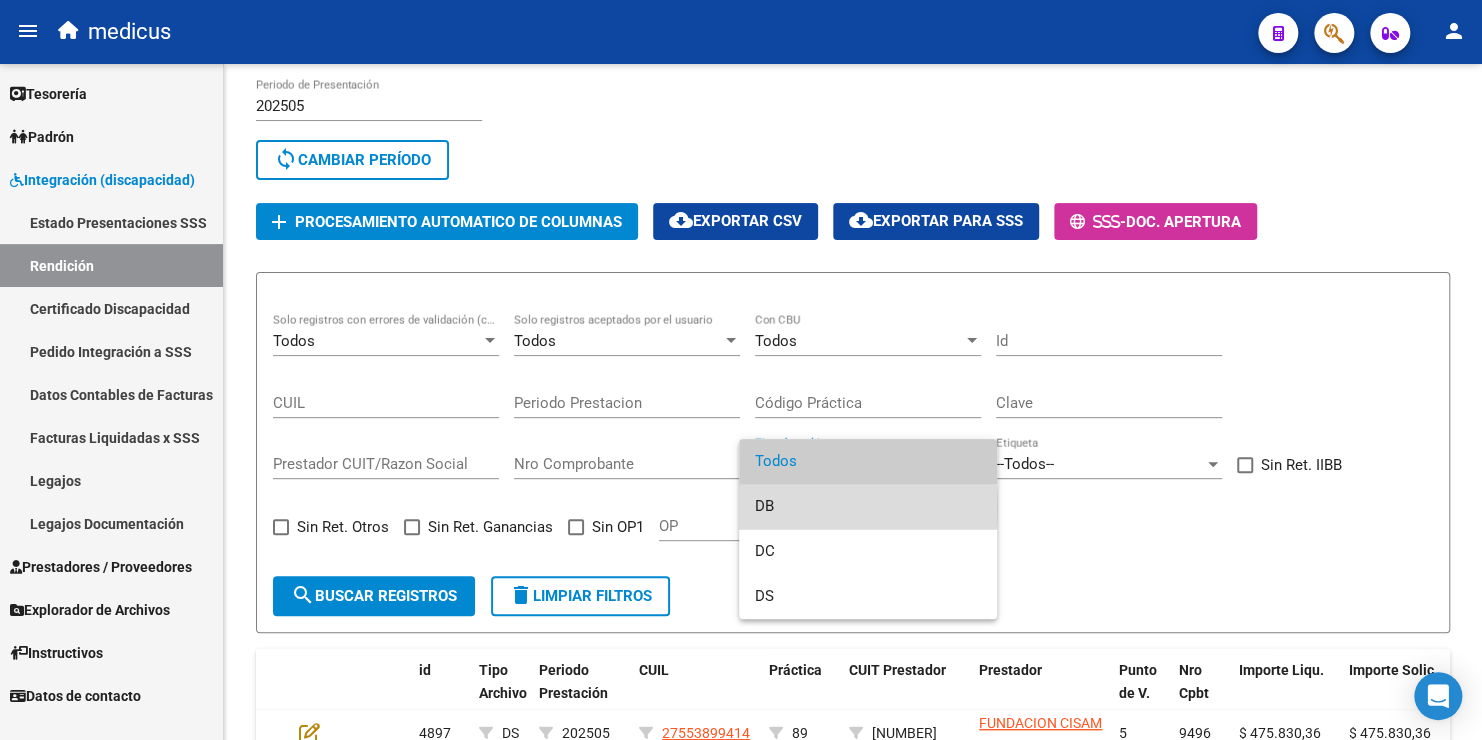 click on "DB" at bounding box center (868, 506) 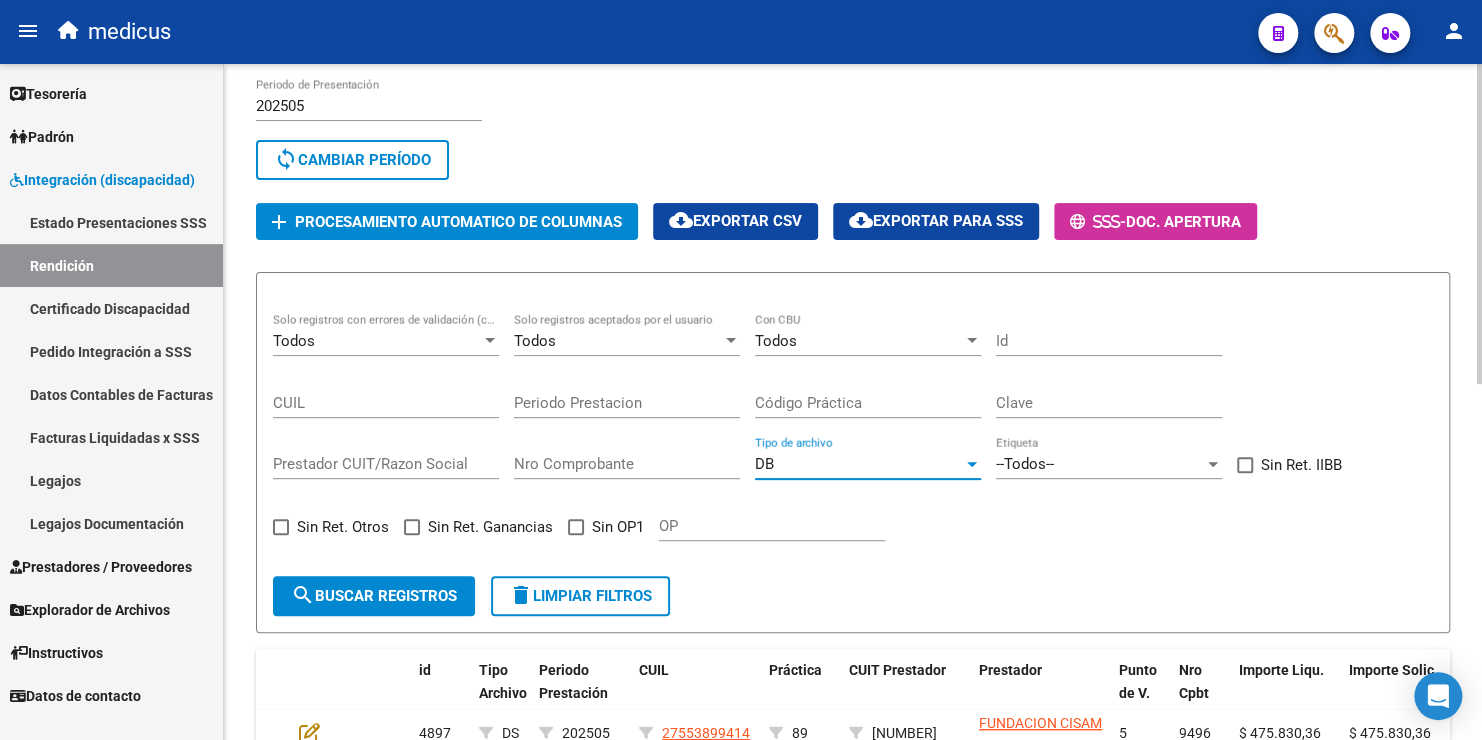 click on "search  Buscar registros" 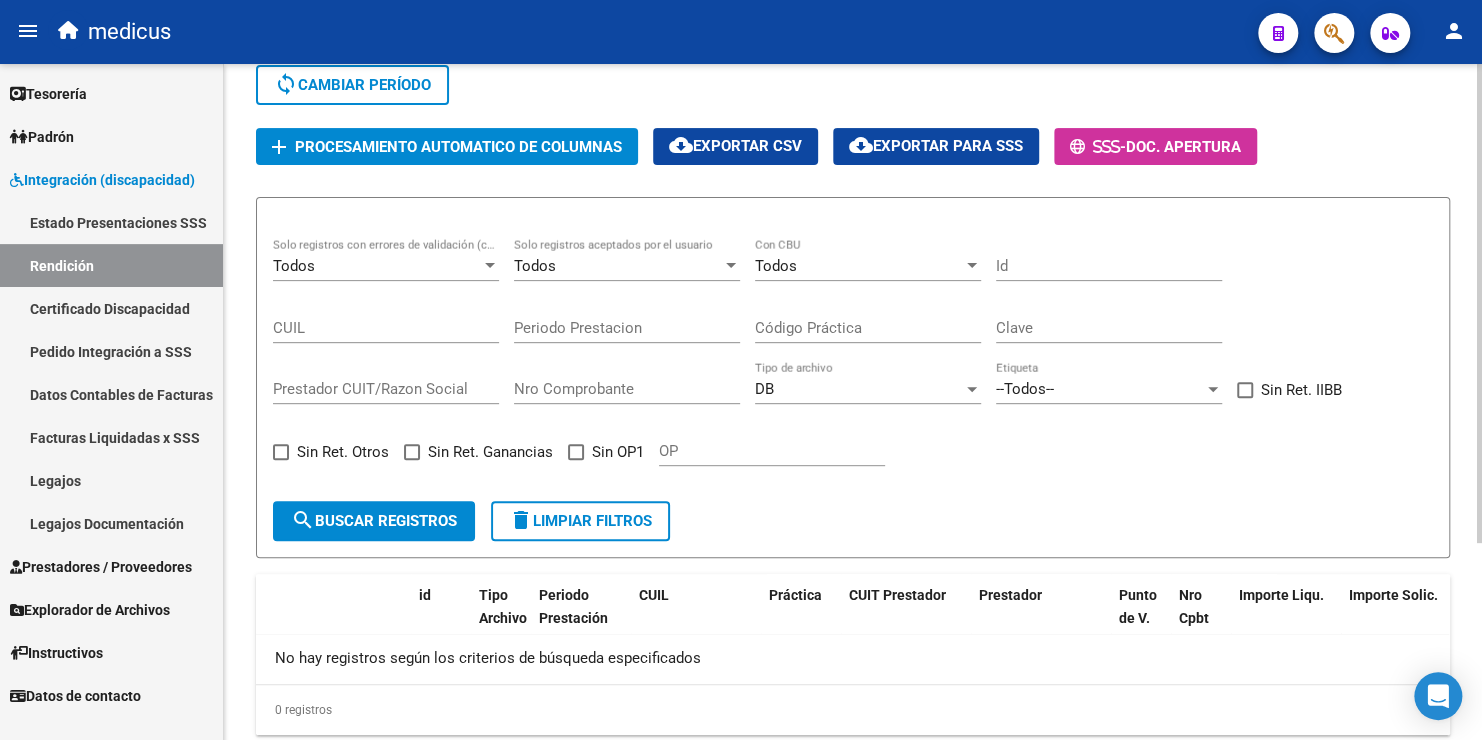 scroll, scrollTop: 278, scrollLeft: 0, axis: vertical 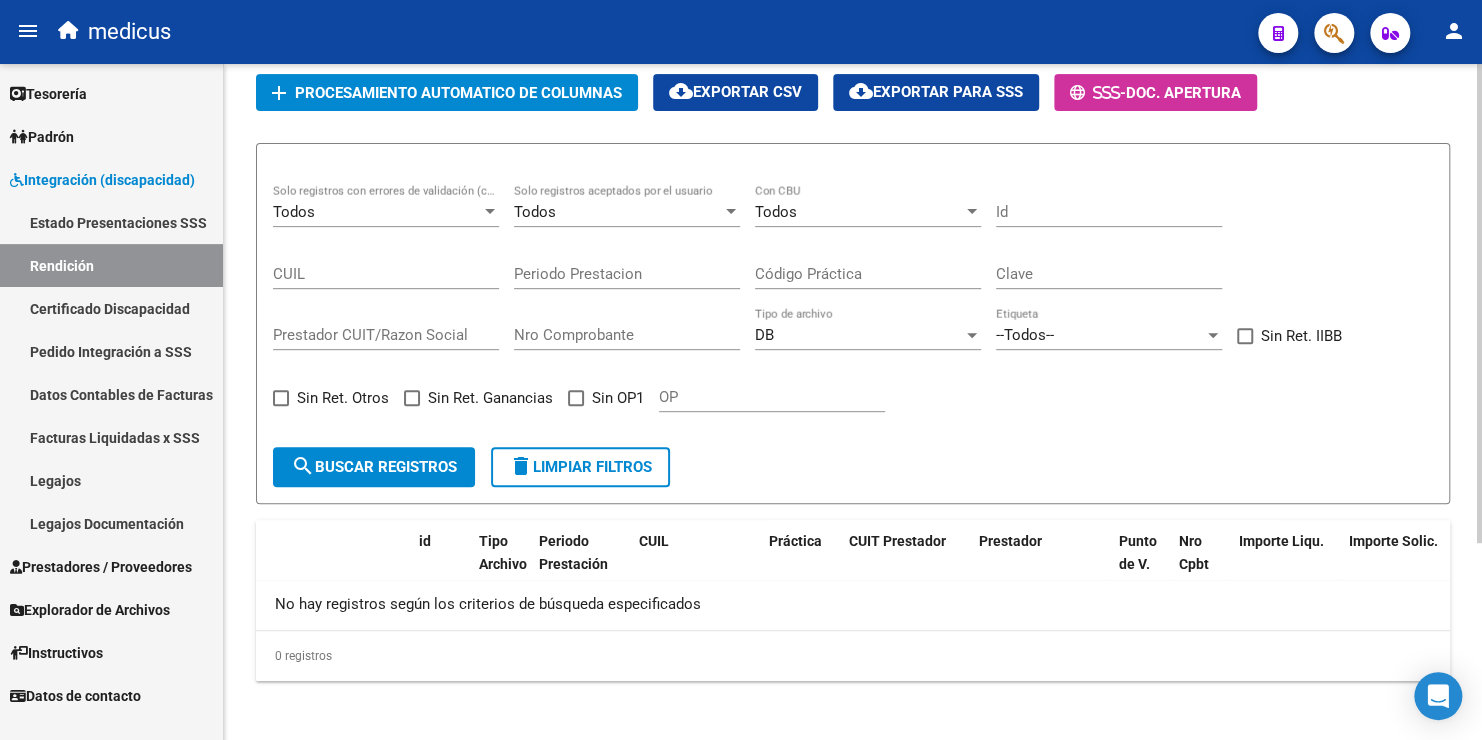 click on "DB Tipo de archivo" 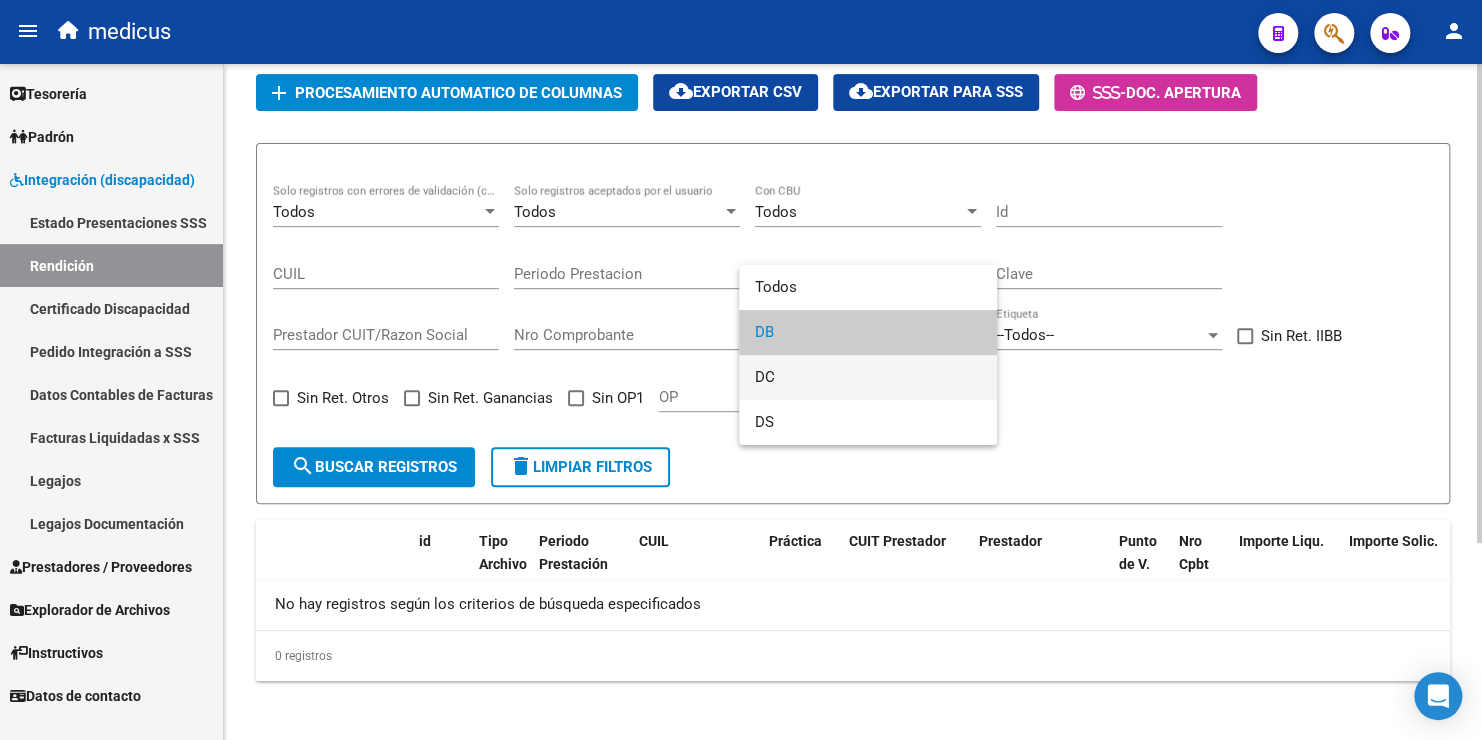 drag, startPoint x: 800, startPoint y: 371, endPoint x: 744, endPoint y: 395, distance: 60.926186 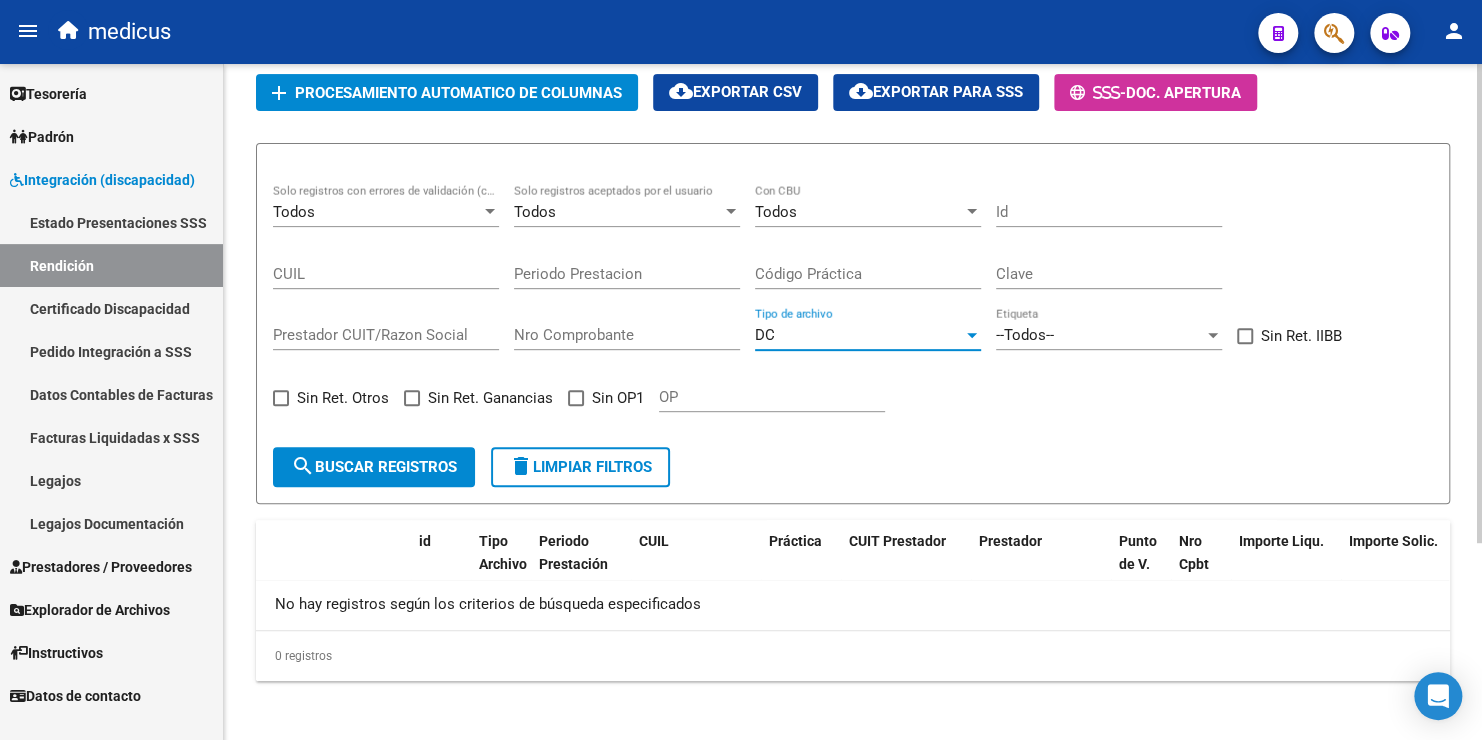 click on "search  Buscar registros" 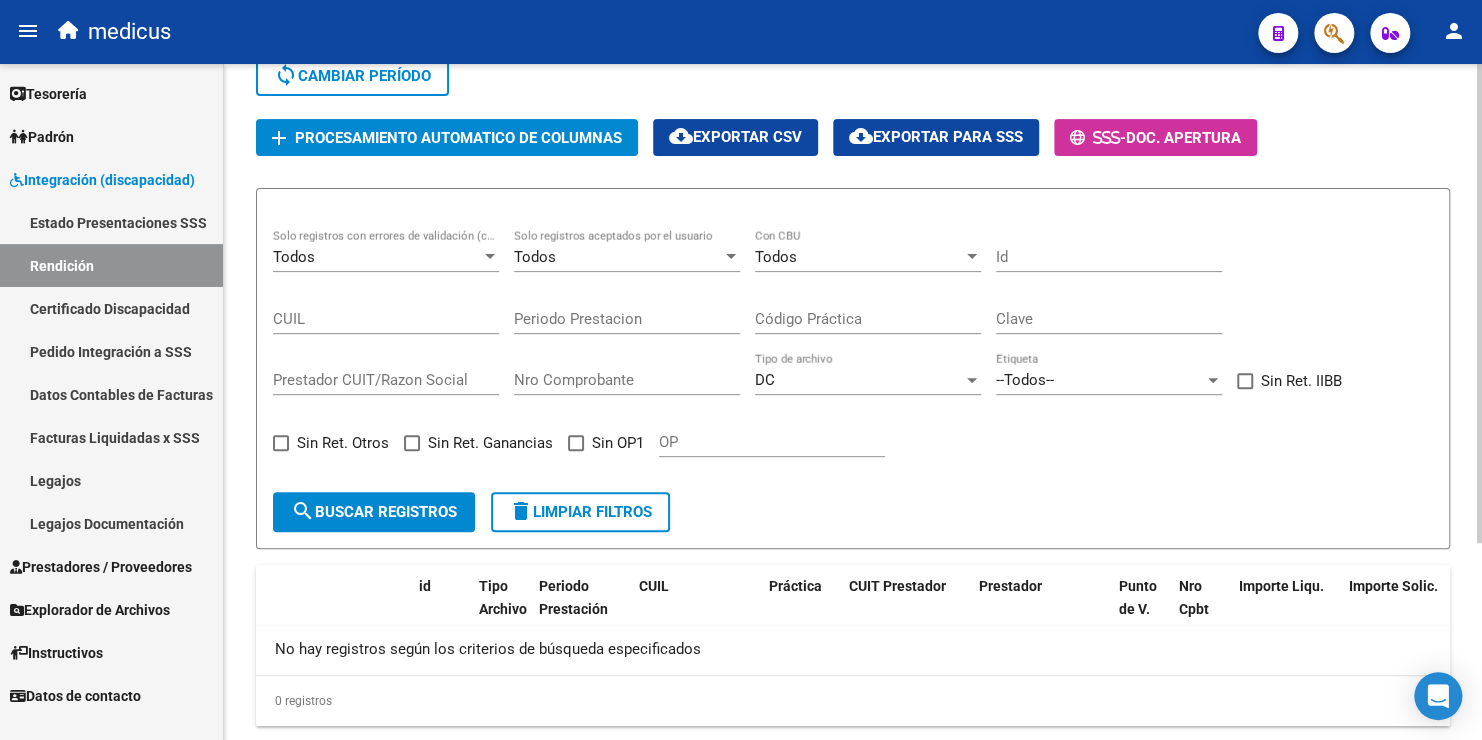 scroll, scrollTop: 278, scrollLeft: 0, axis: vertical 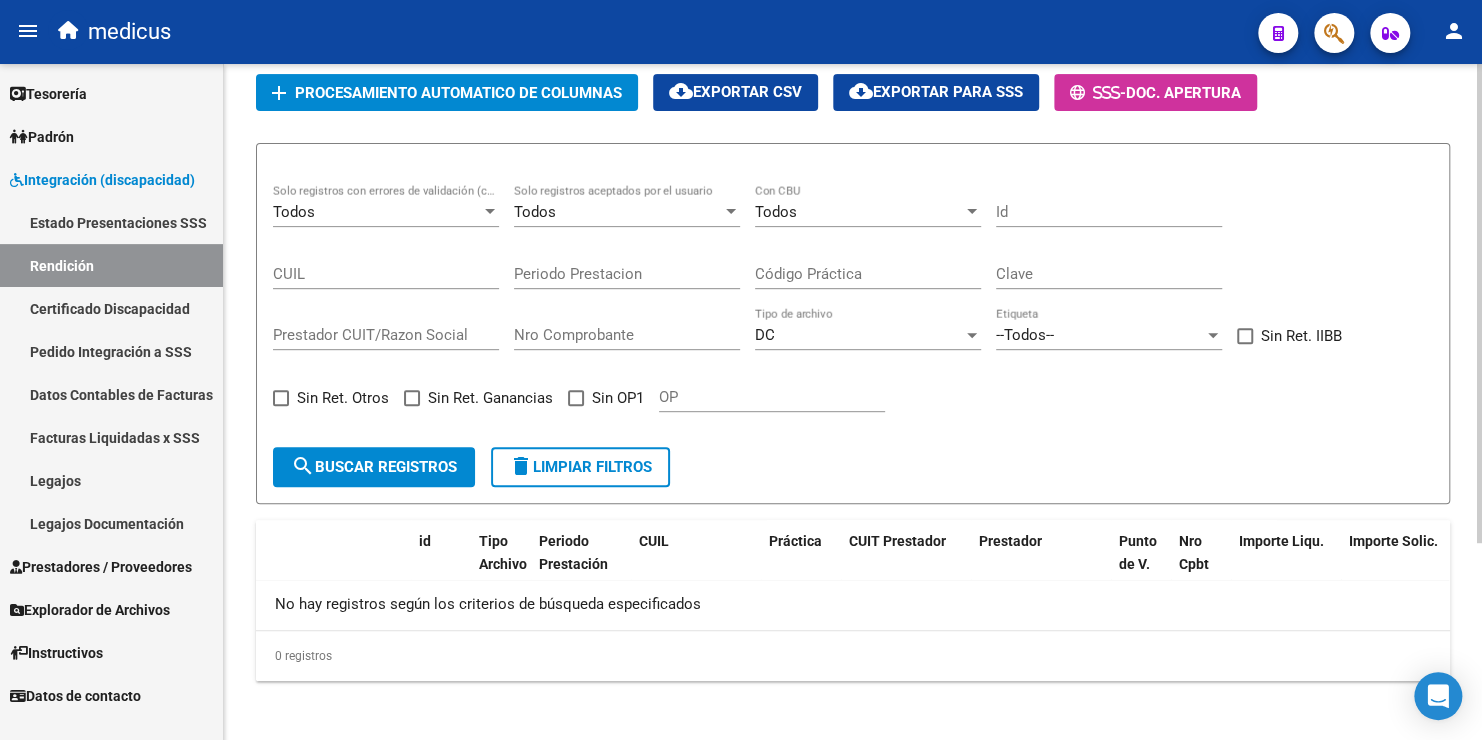 click on "DC Tipo de archivo" 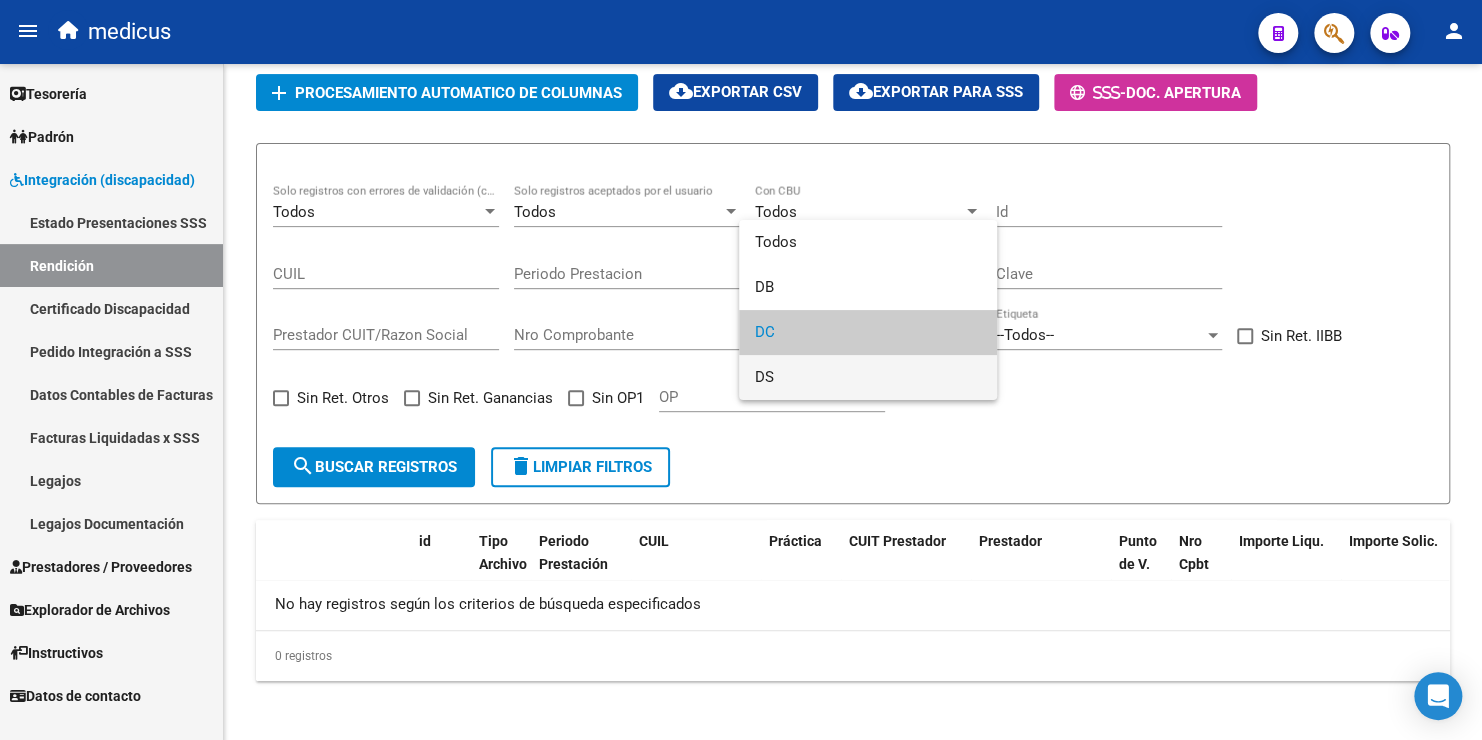 click on "DS" at bounding box center [868, 377] 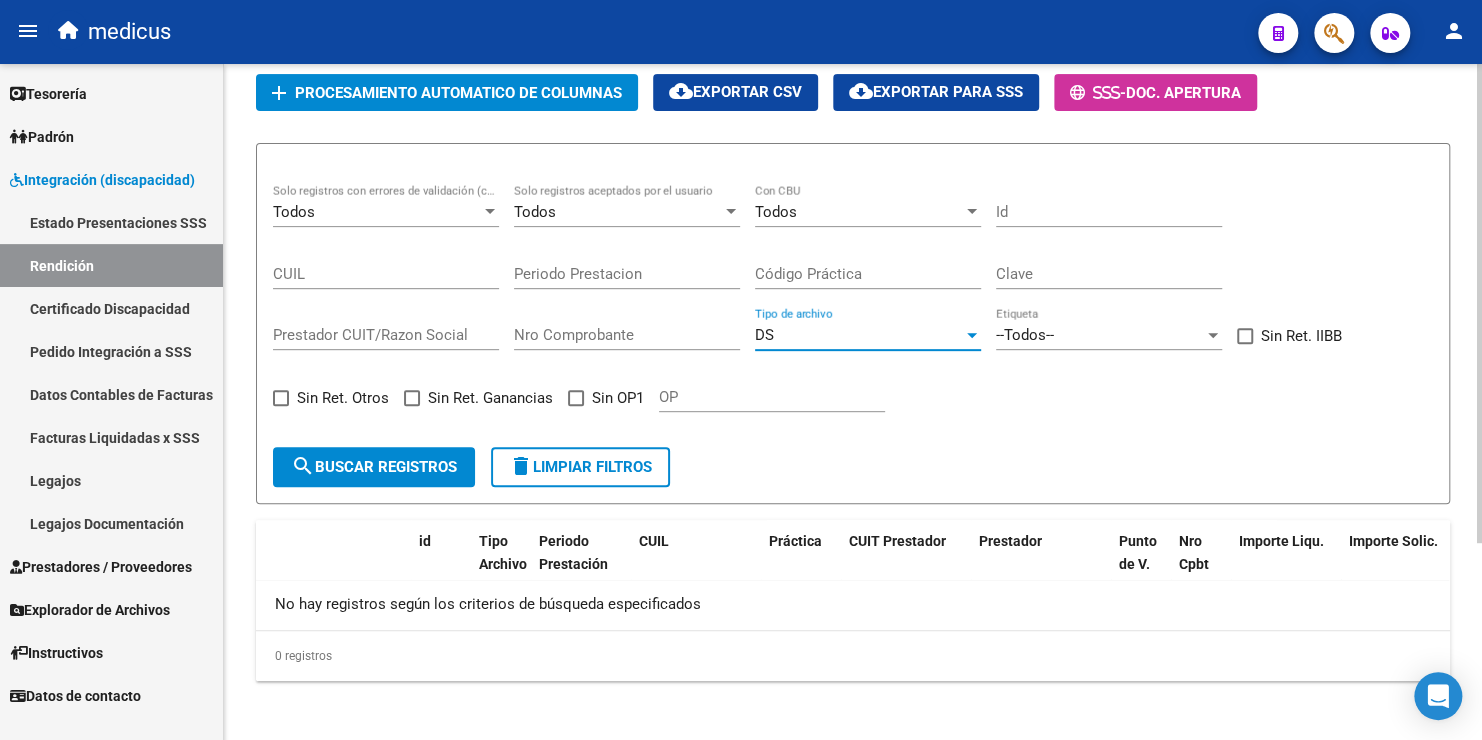 click on "search  Buscar registros" 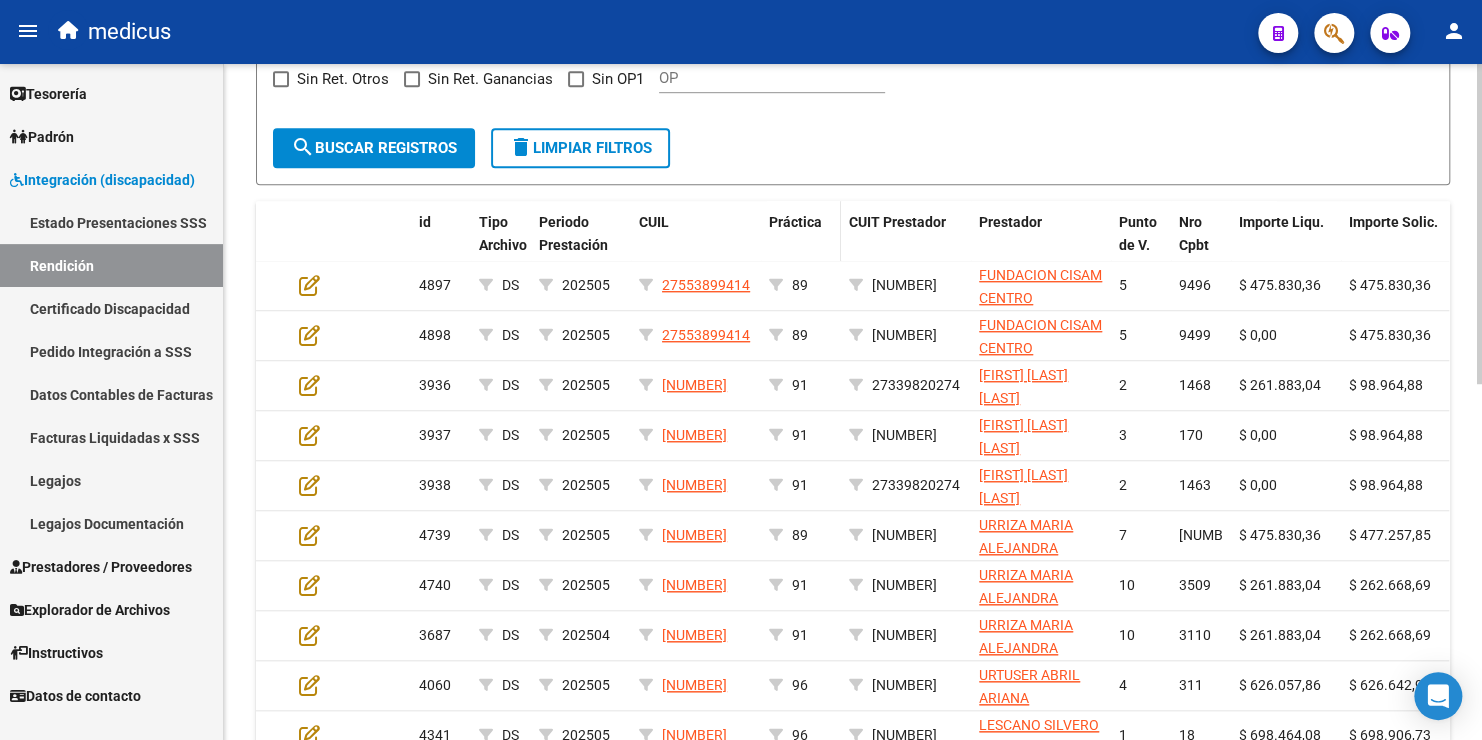 scroll, scrollTop: 749, scrollLeft: 0, axis: vertical 